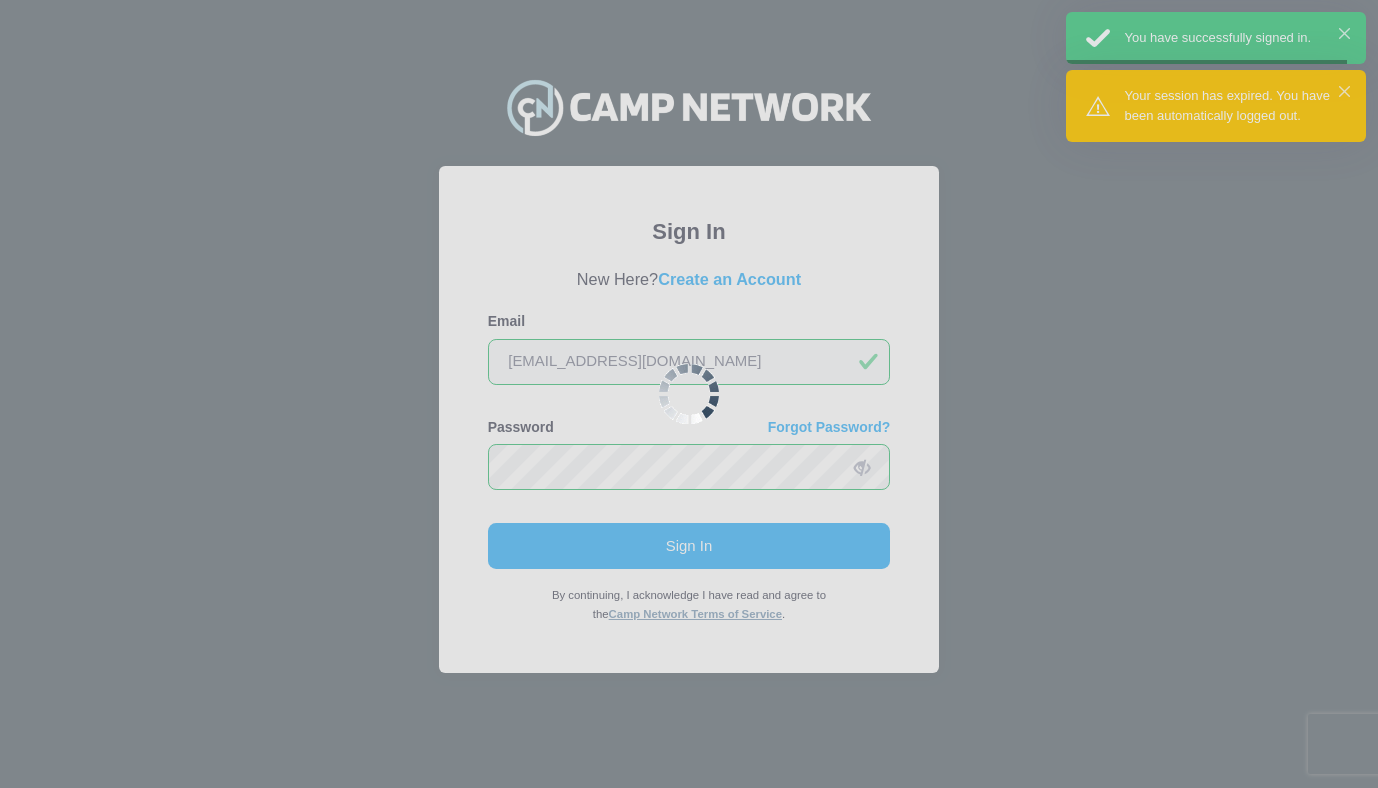 scroll, scrollTop: 0, scrollLeft: 0, axis: both 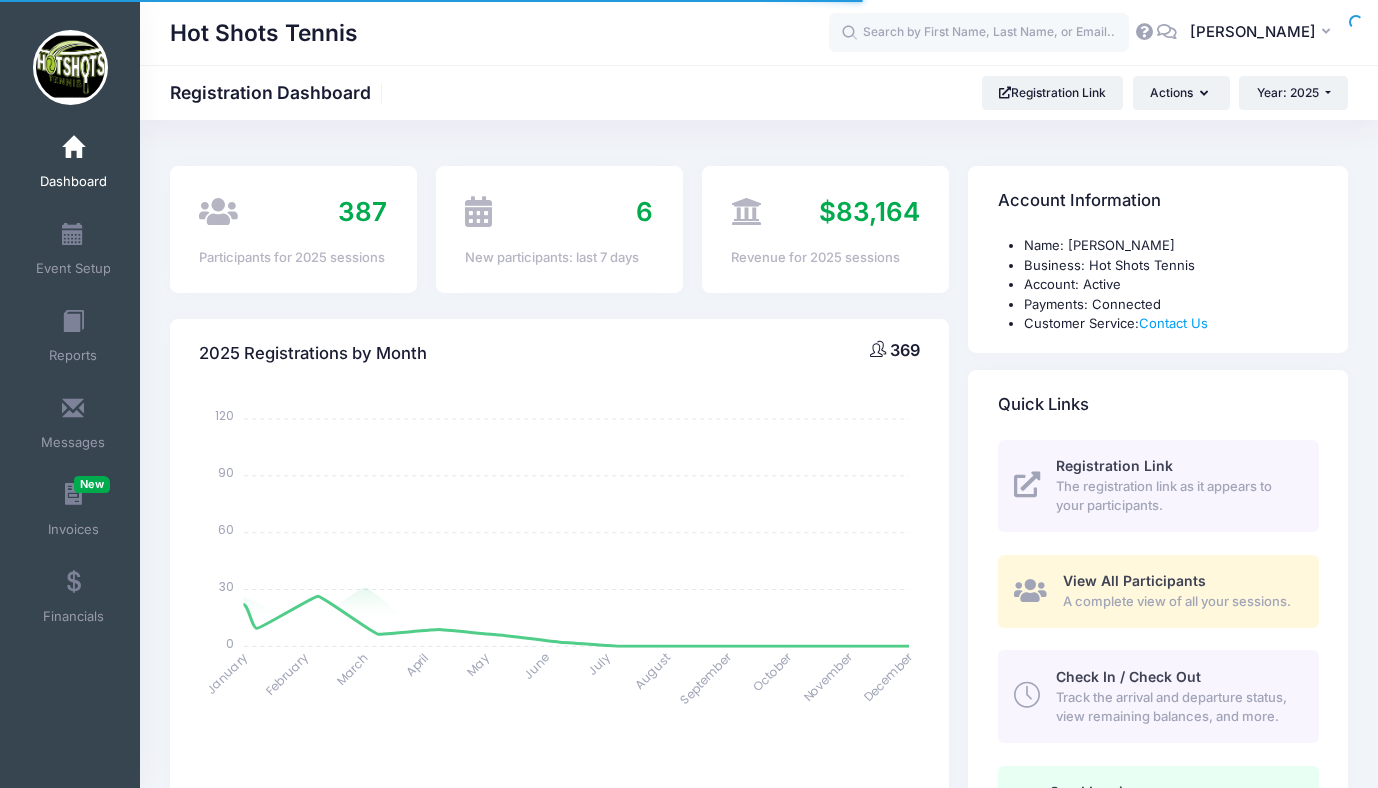 select 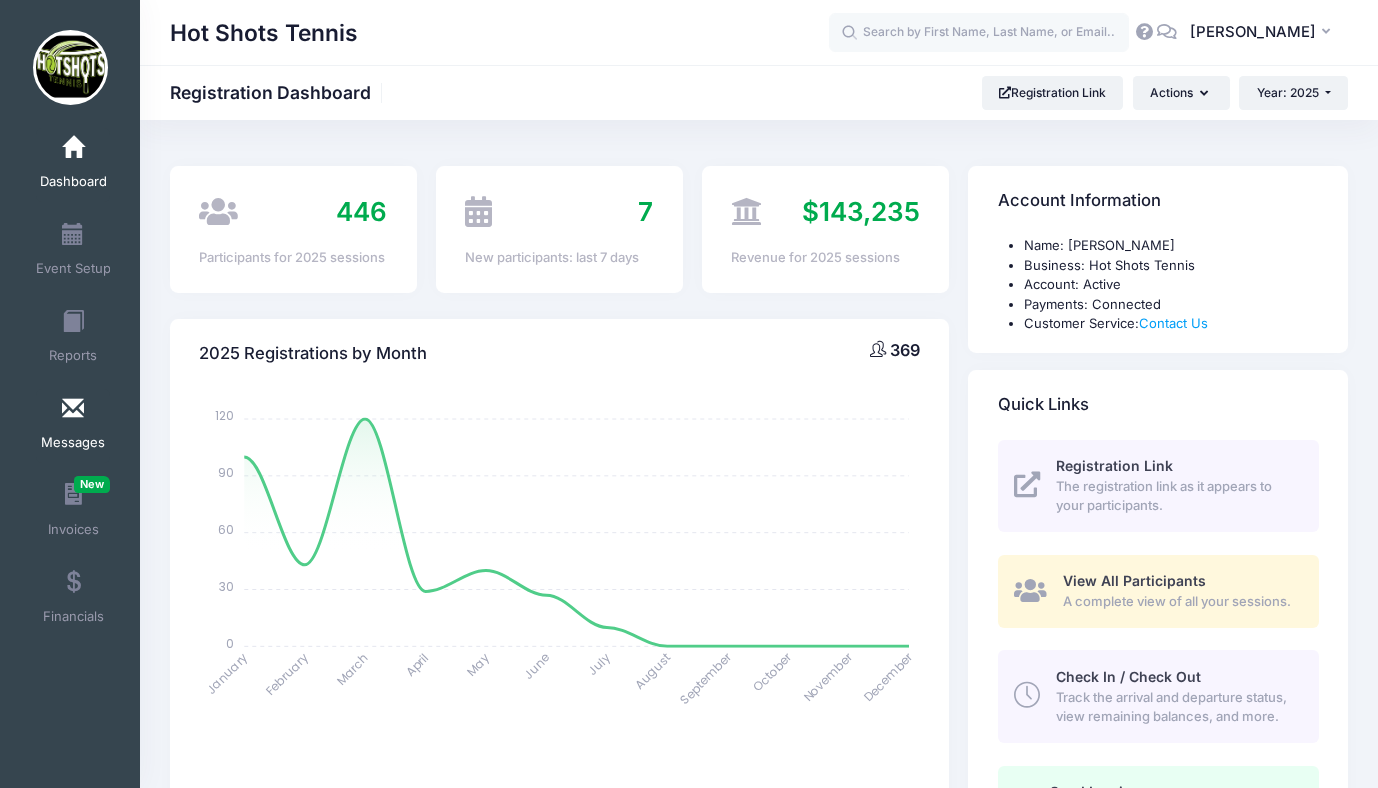 click at bounding box center [73, 409] 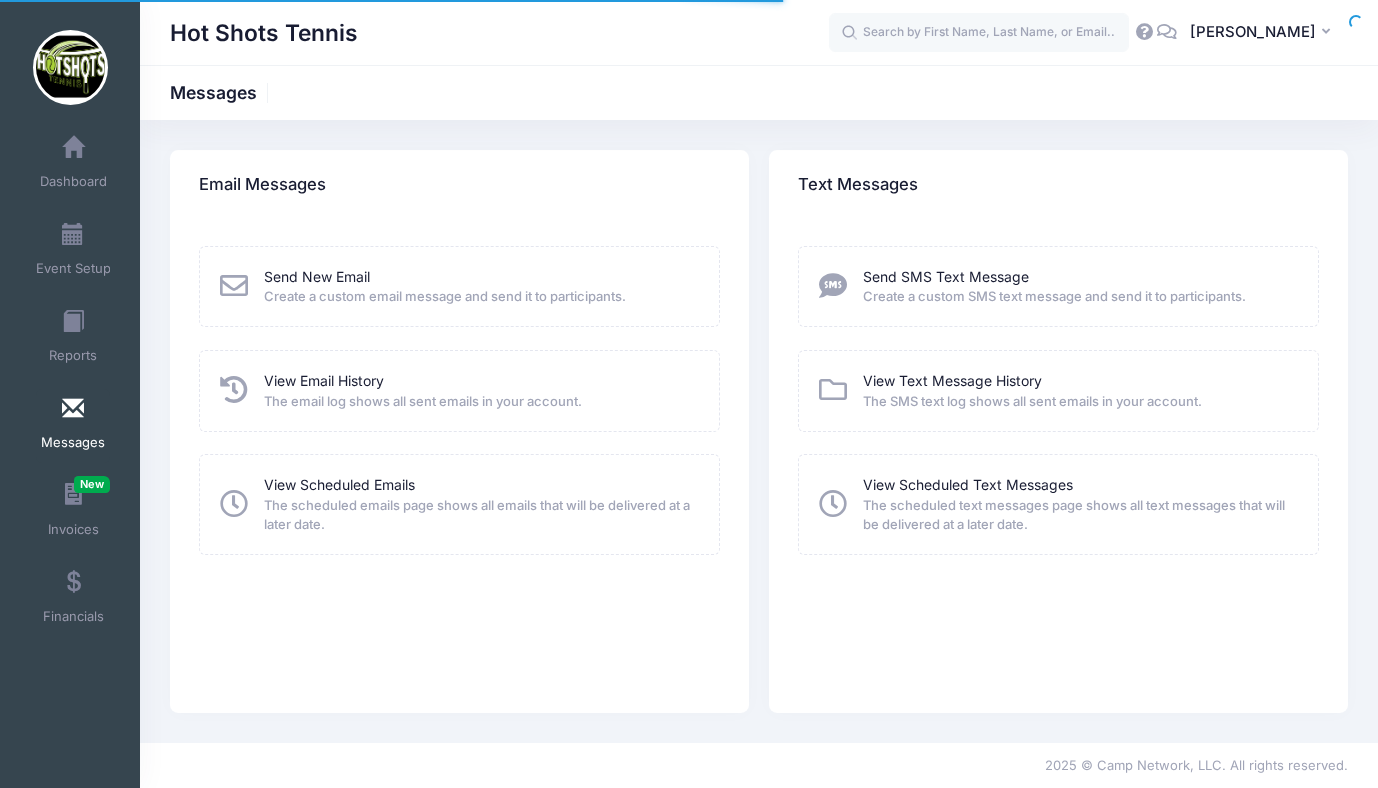scroll, scrollTop: 0, scrollLeft: 0, axis: both 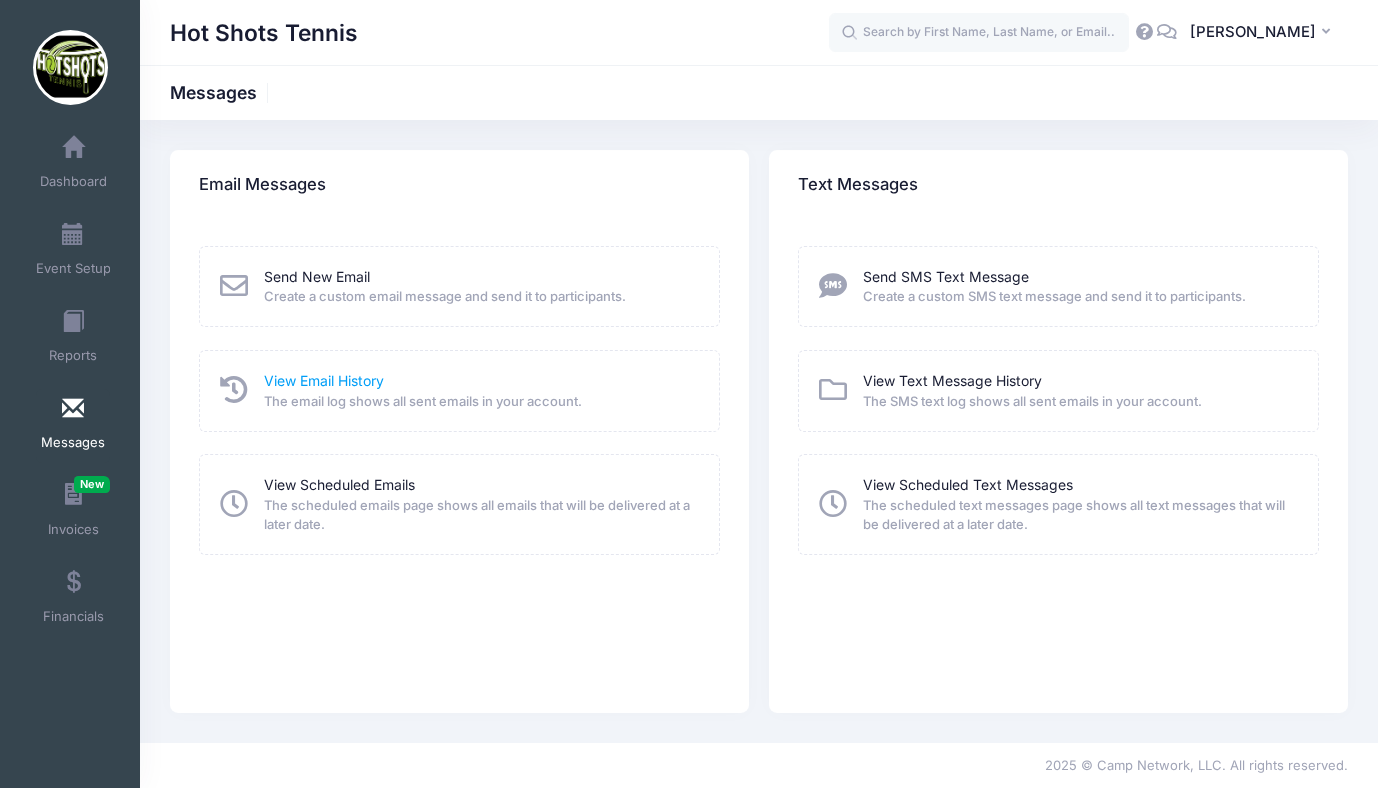 click on "View Email History" at bounding box center (324, 380) 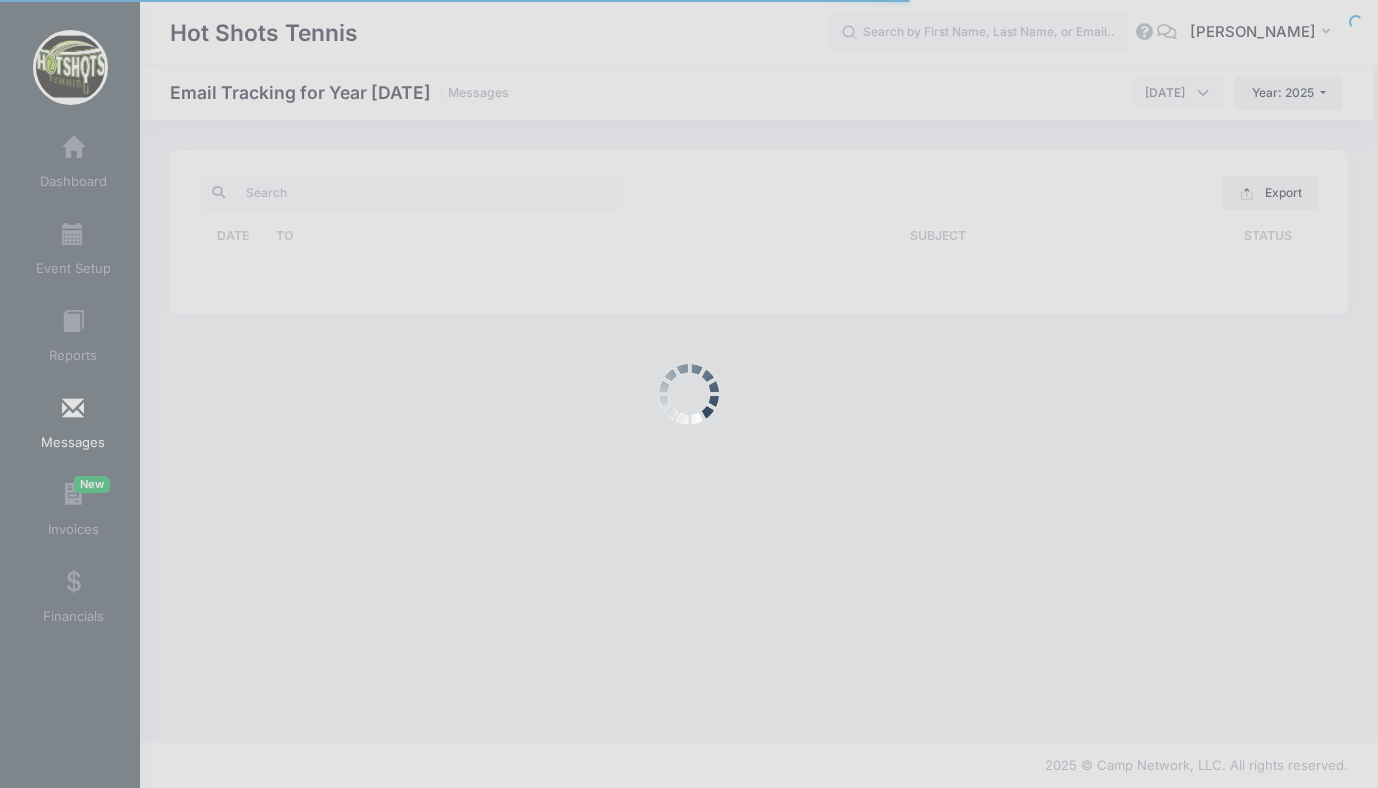 scroll, scrollTop: 0, scrollLeft: 0, axis: both 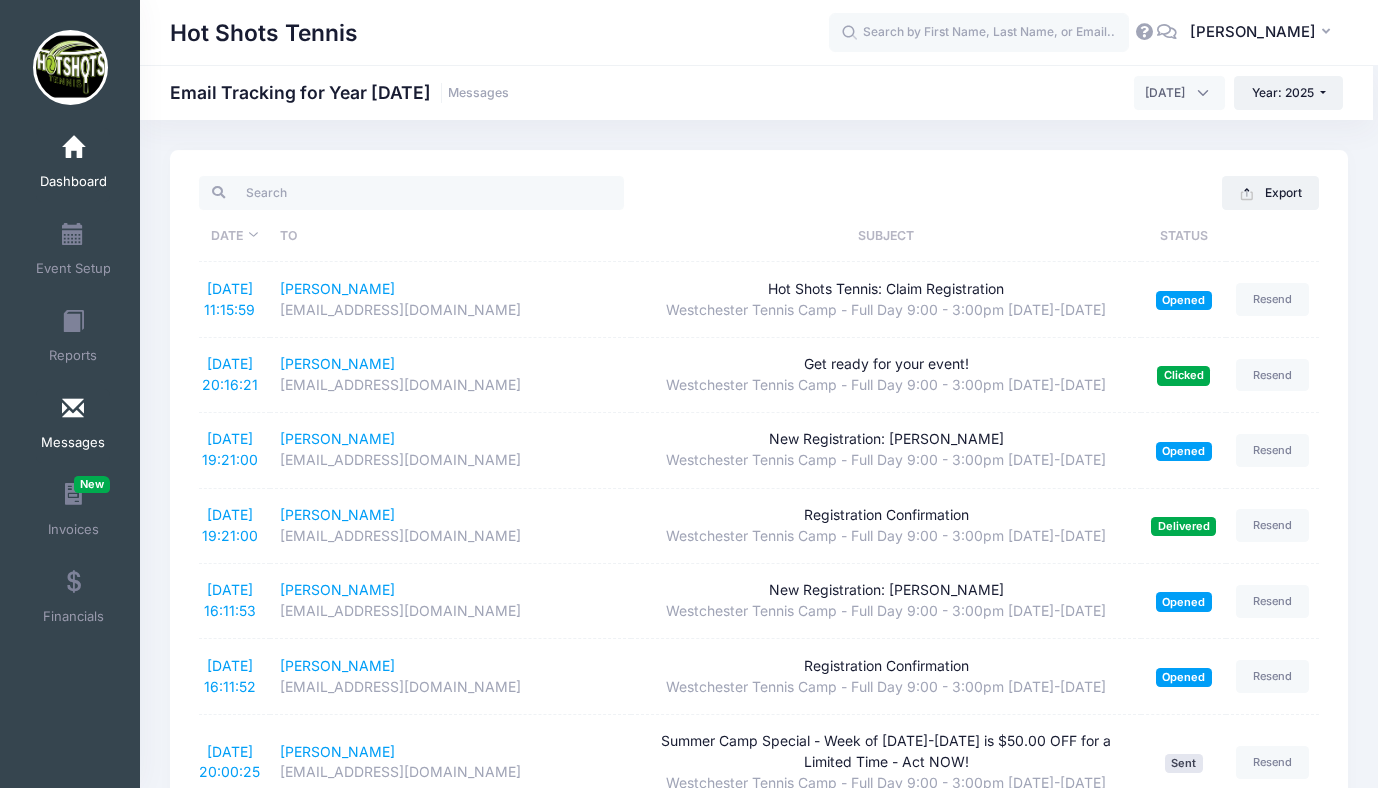click on "Dashboard" at bounding box center [73, 165] 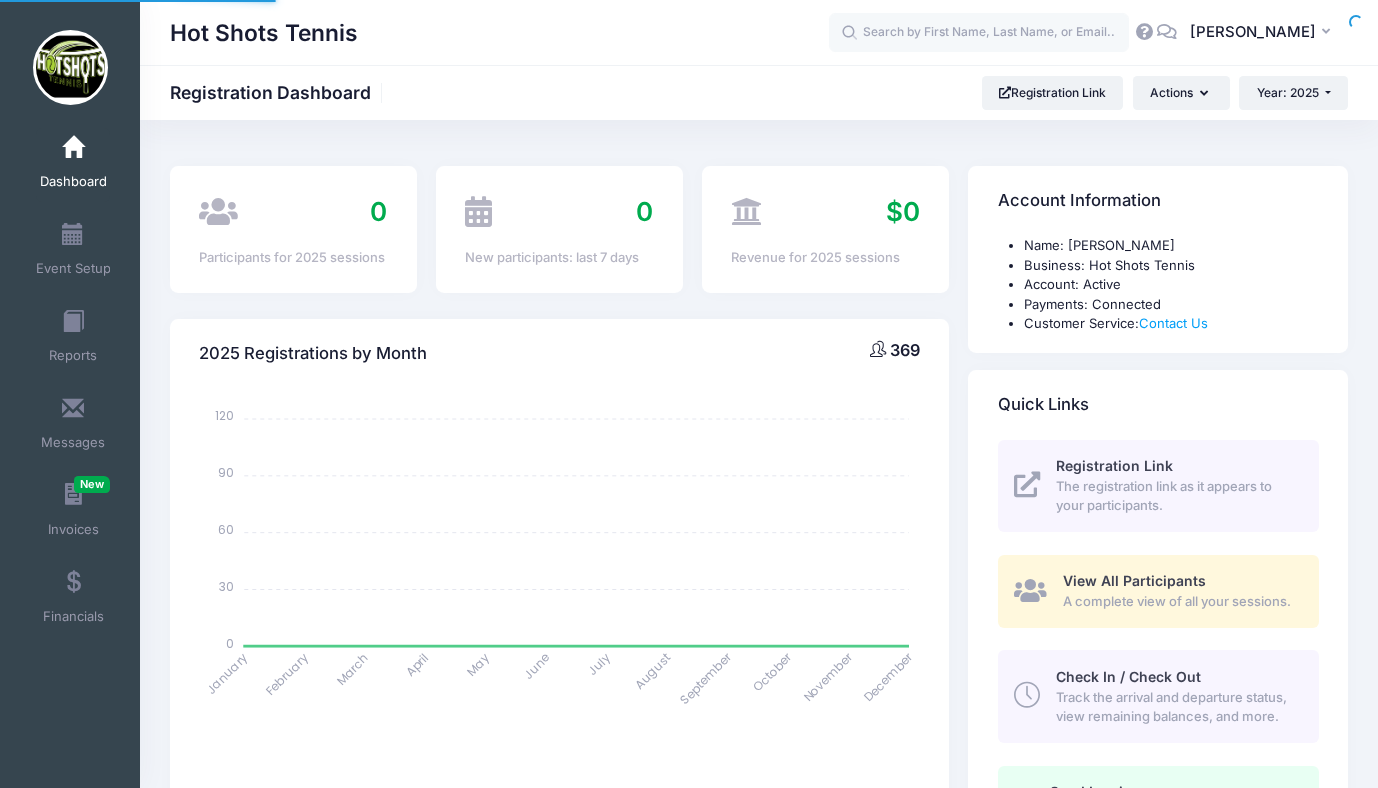select 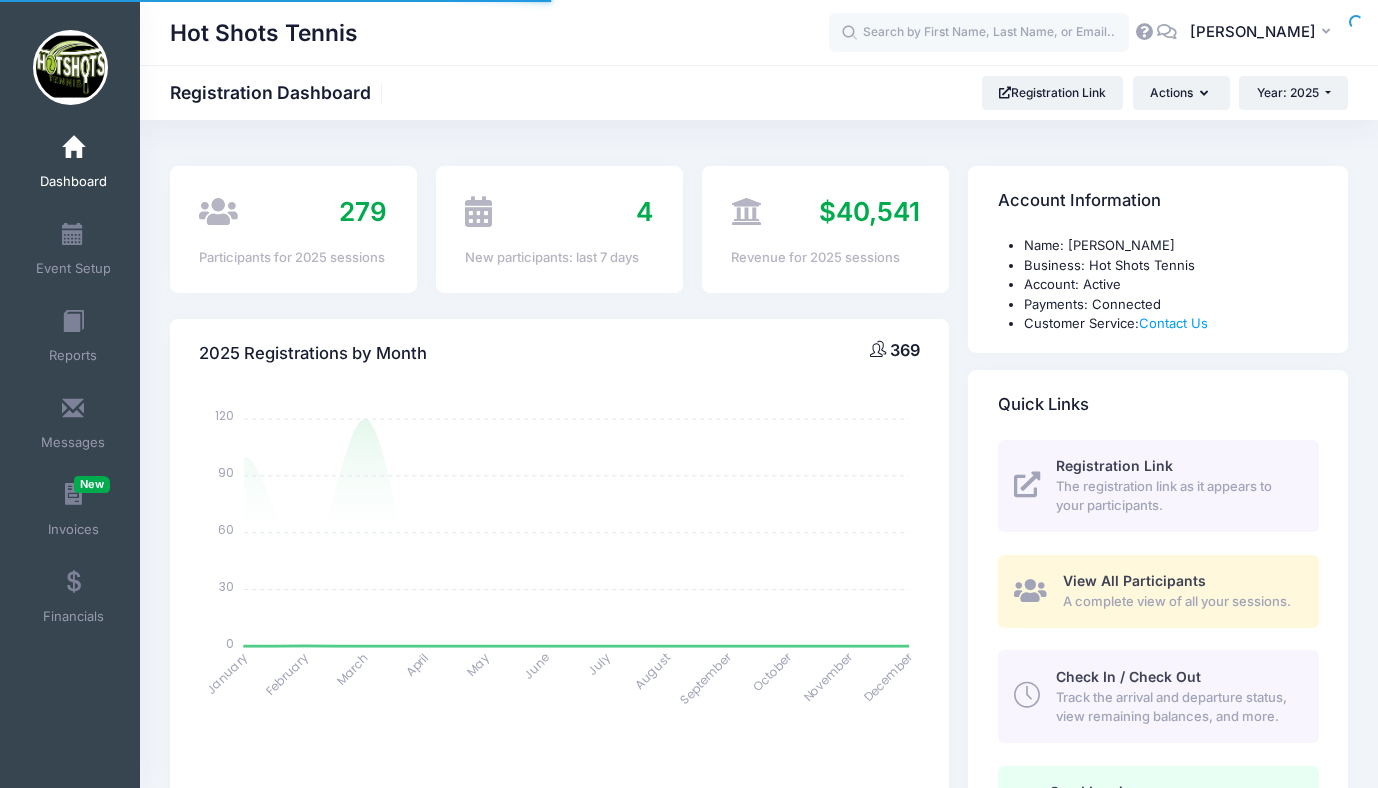 scroll, scrollTop: 0, scrollLeft: 0, axis: both 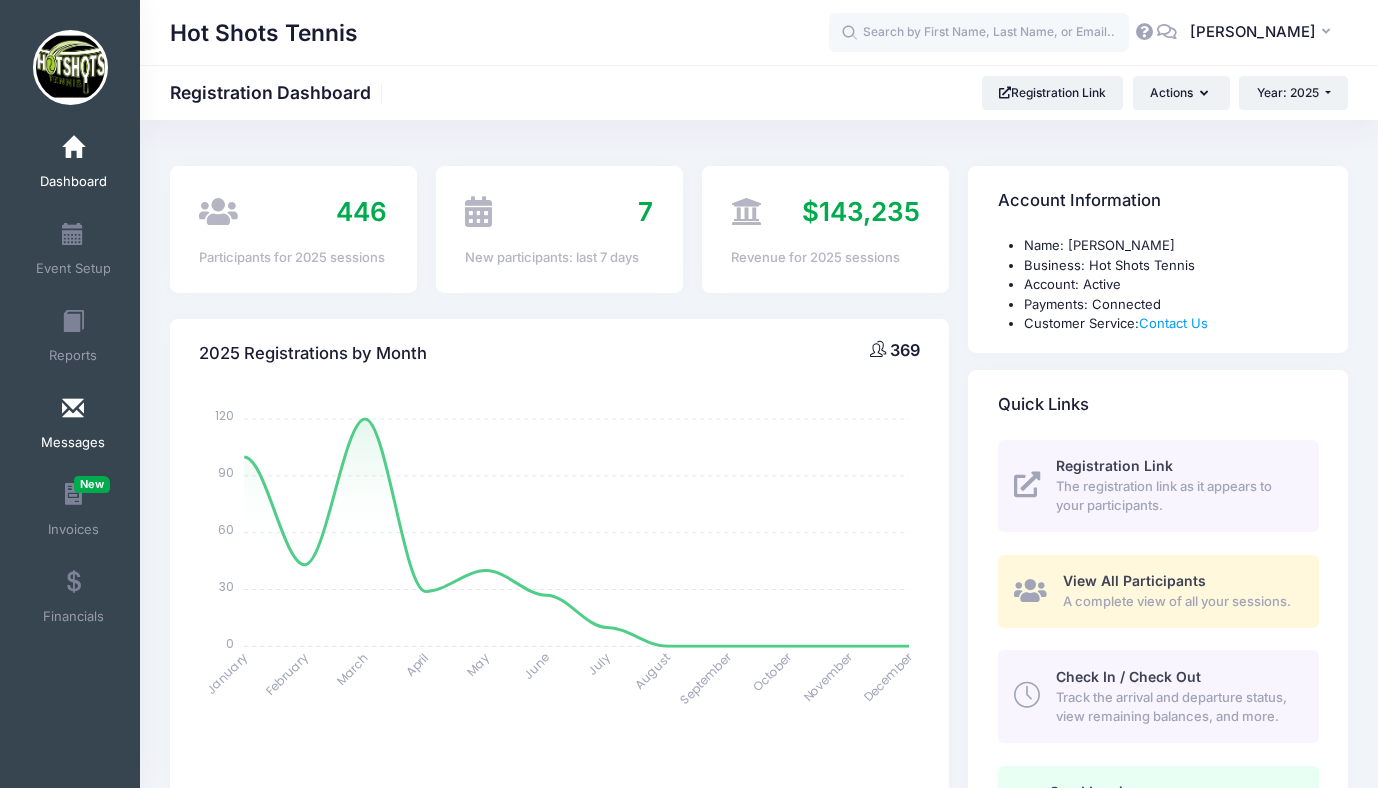 click at bounding box center [73, 409] 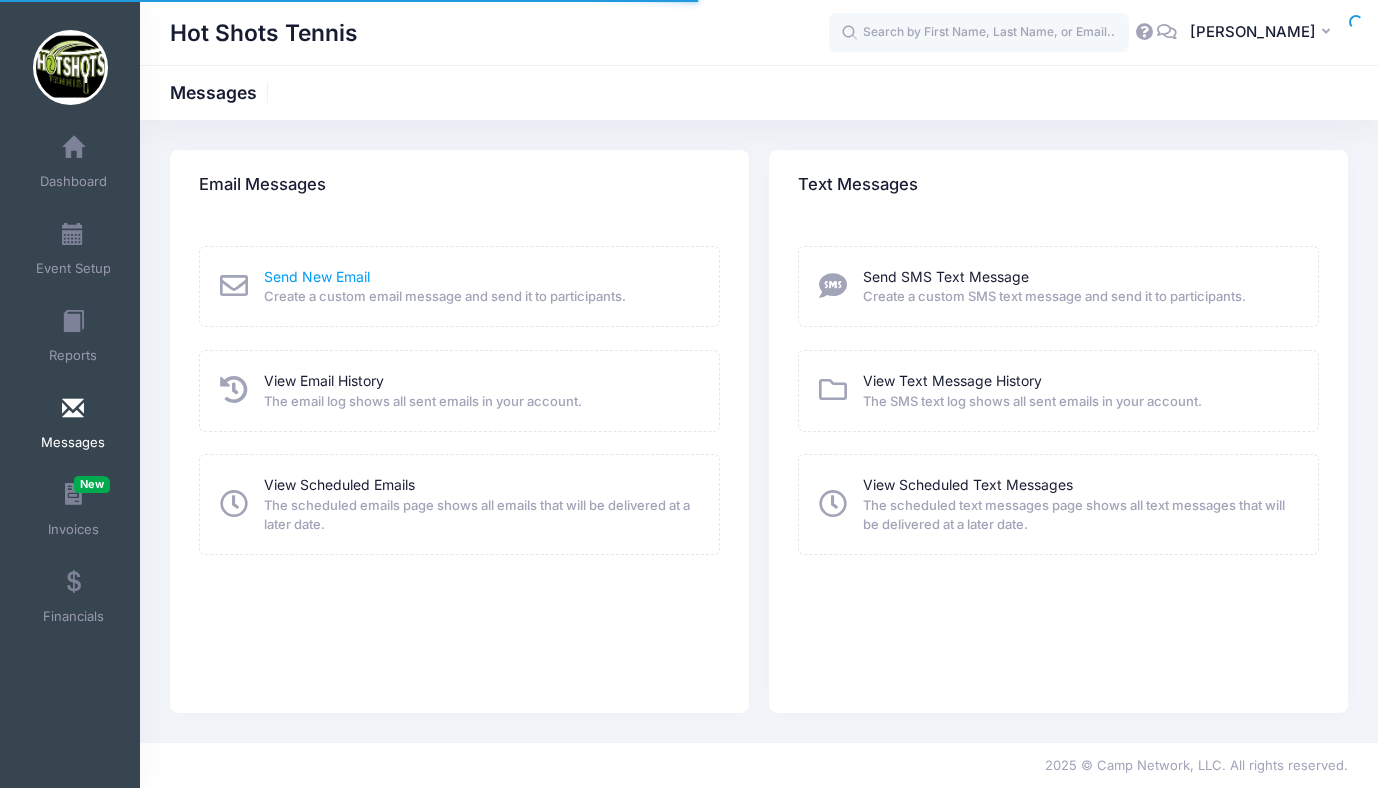 scroll, scrollTop: 0, scrollLeft: 0, axis: both 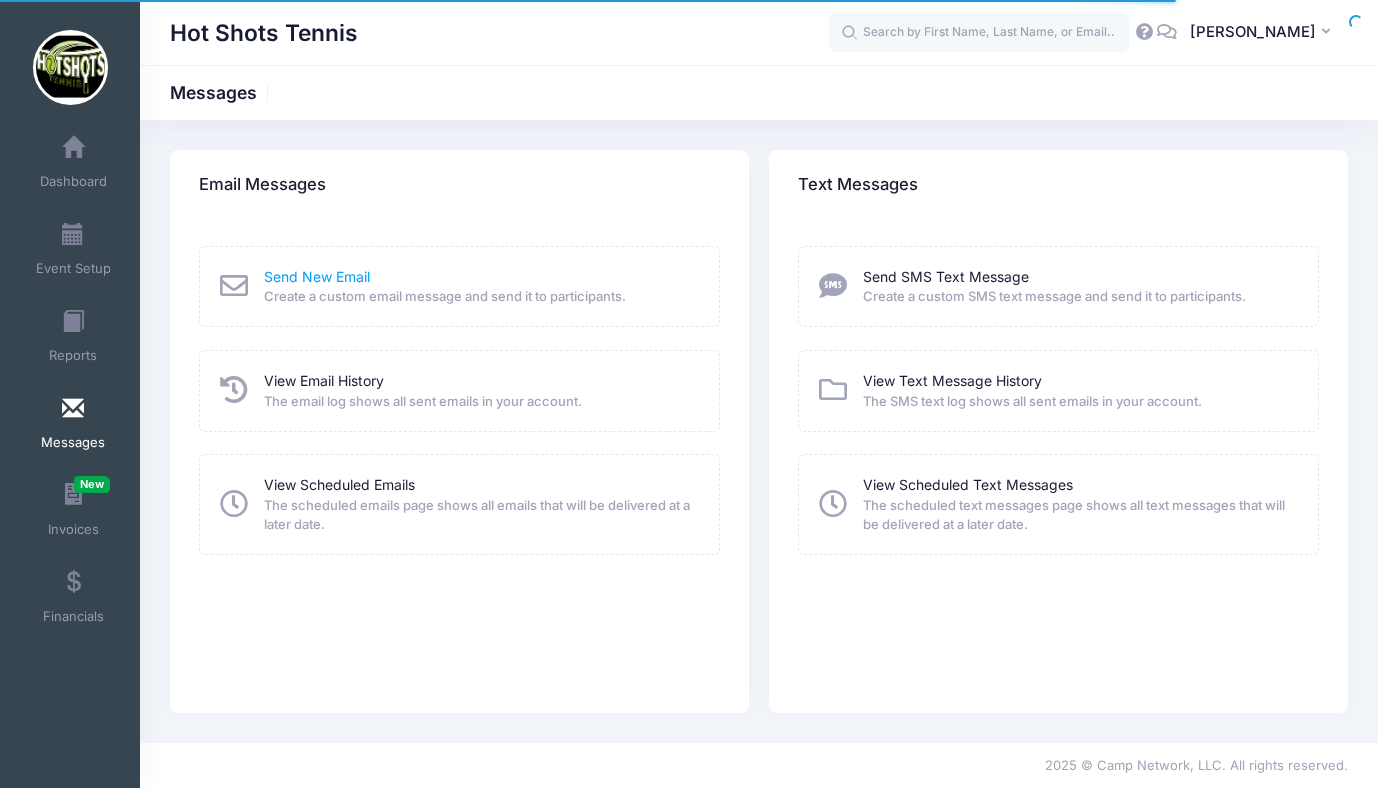 click on "Send New Email" at bounding box center [317, 276] 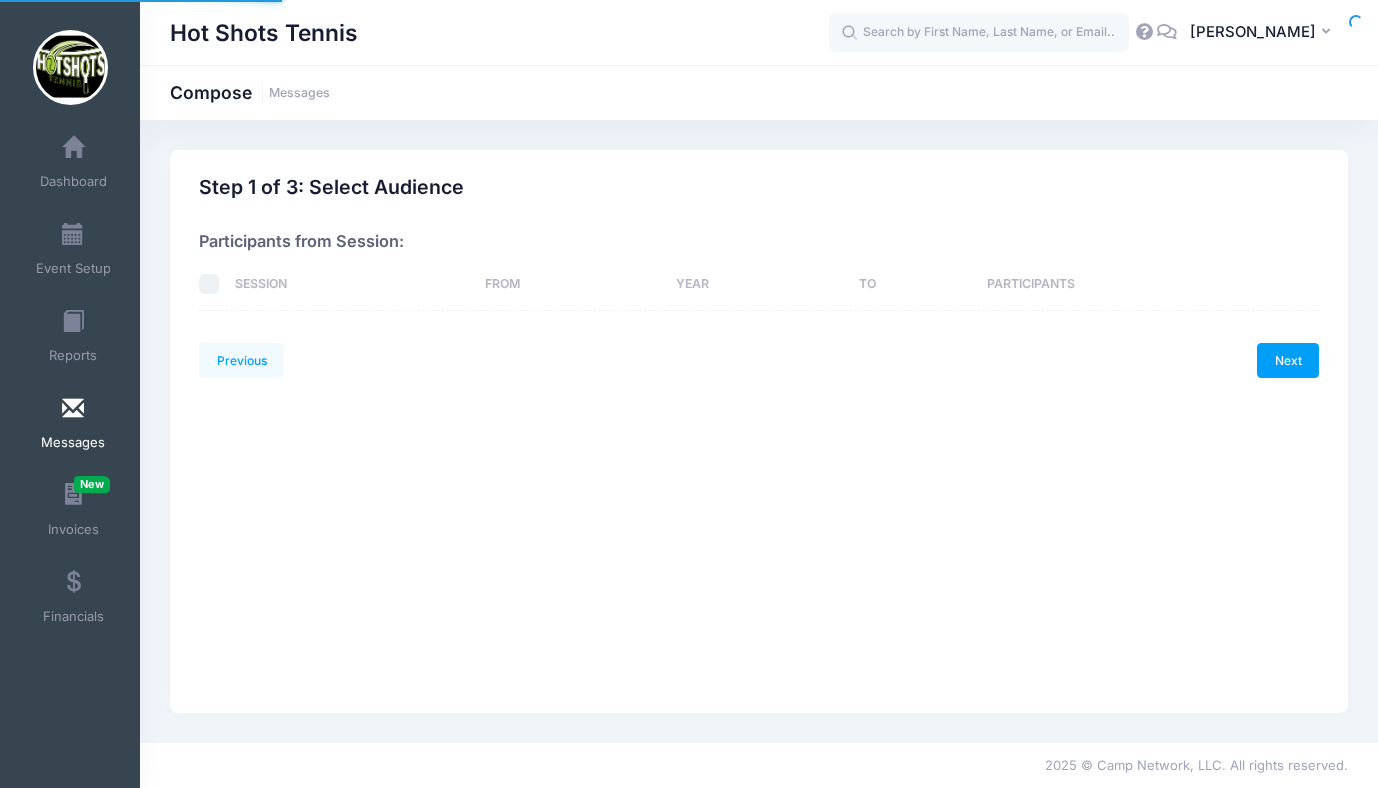 scroll, scrollTop: 0, scrollLeft: 0, axis: both 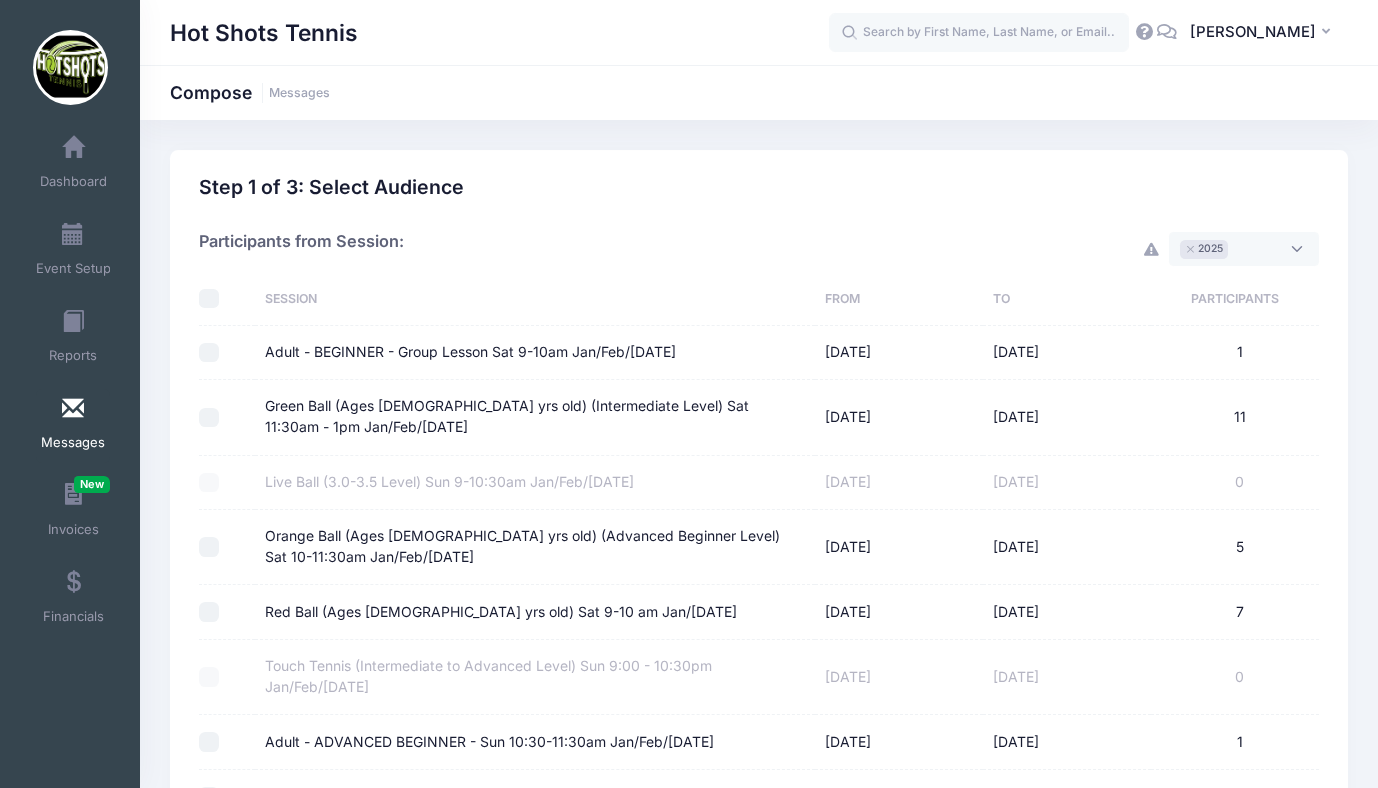click at bounding box center [73, 409] 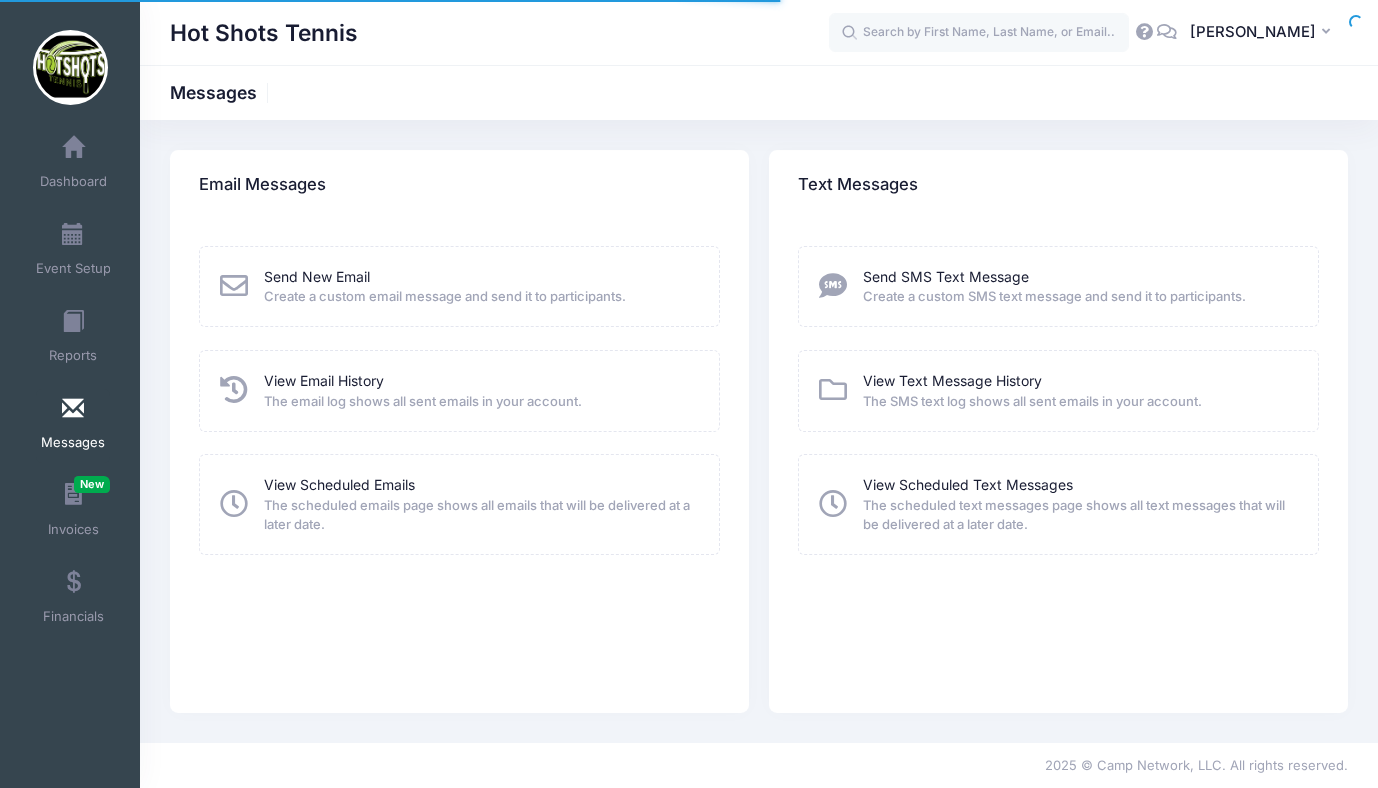 scroll, scrollTop: 0, scrollLeft: 0, axis: both 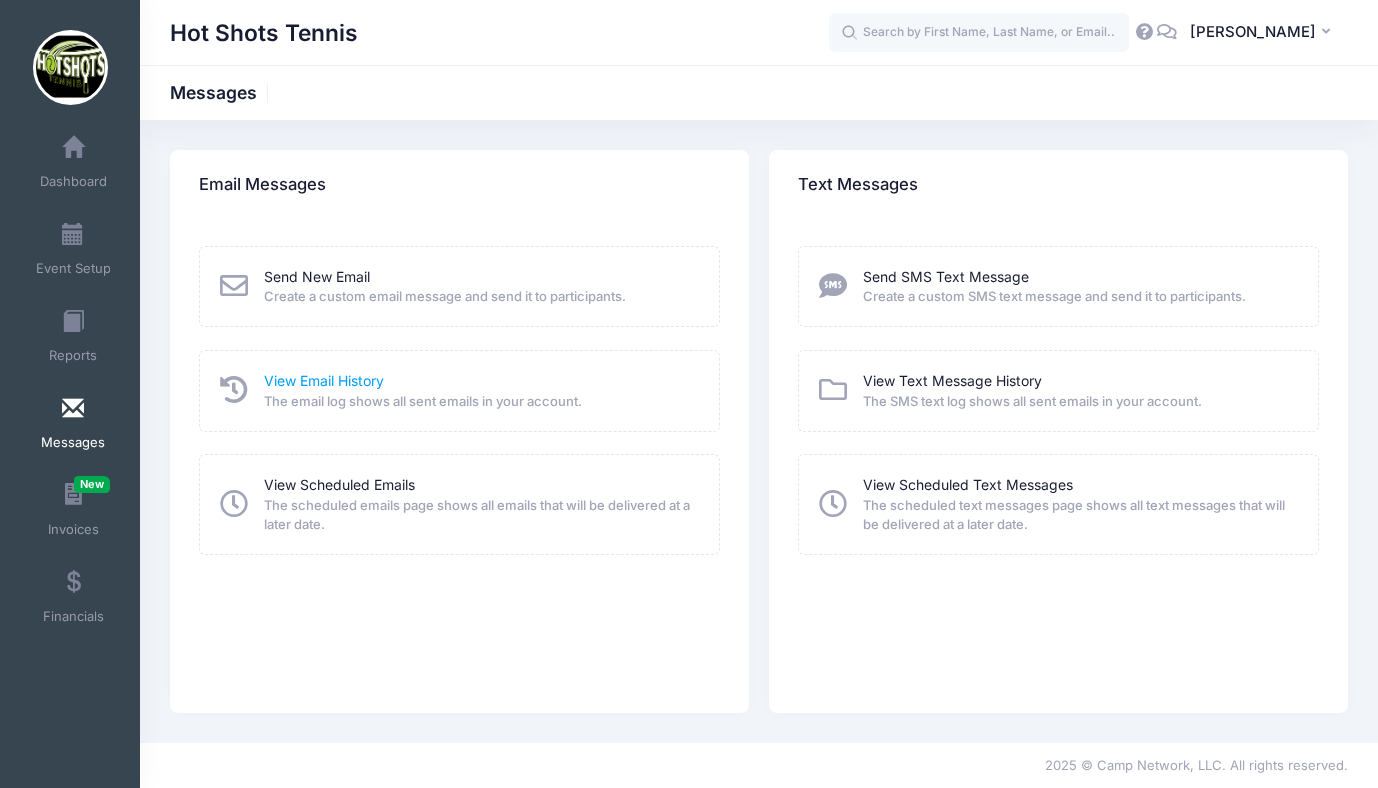 click on "View Email History" at bounding box center (324, 380) 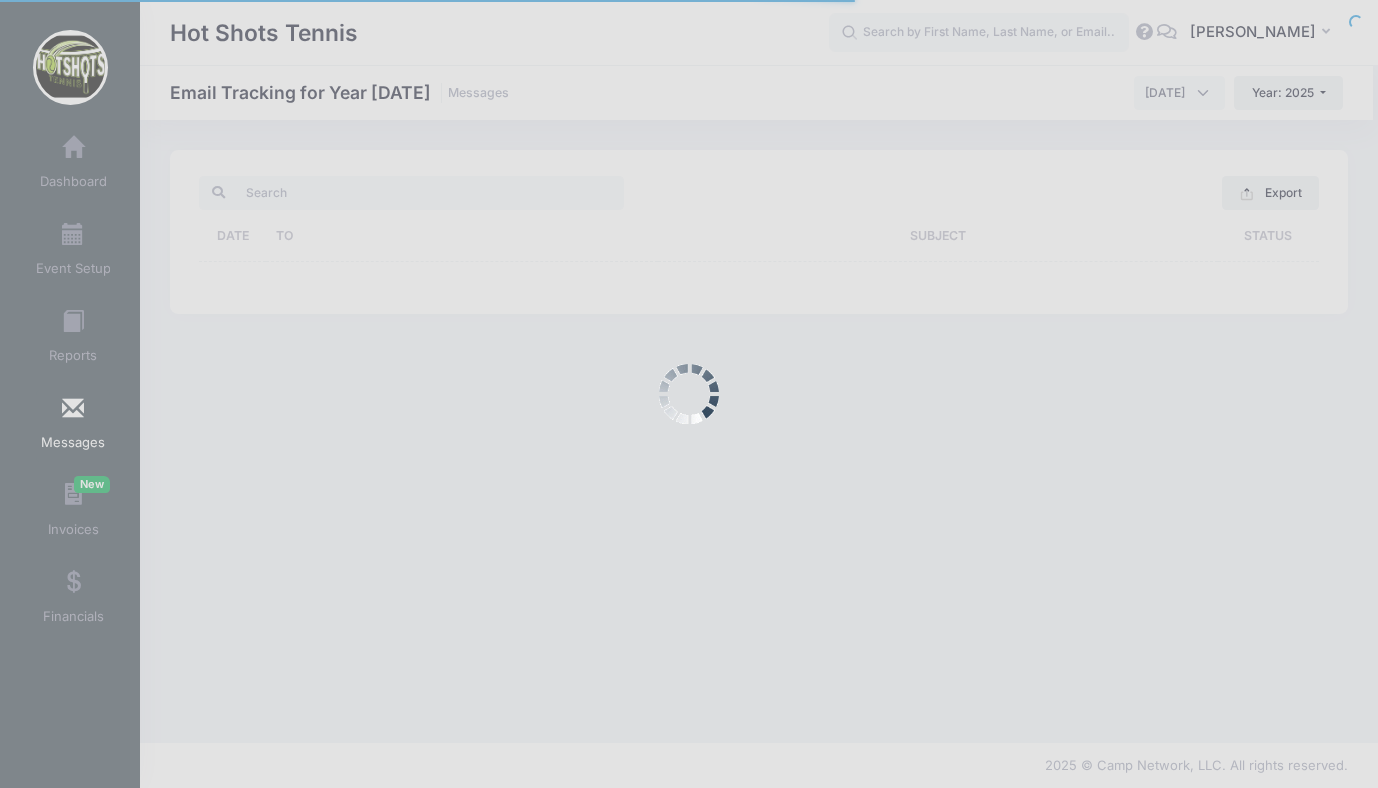 scroll, scrollTop: 0, scrollLeft: 0, axis: both 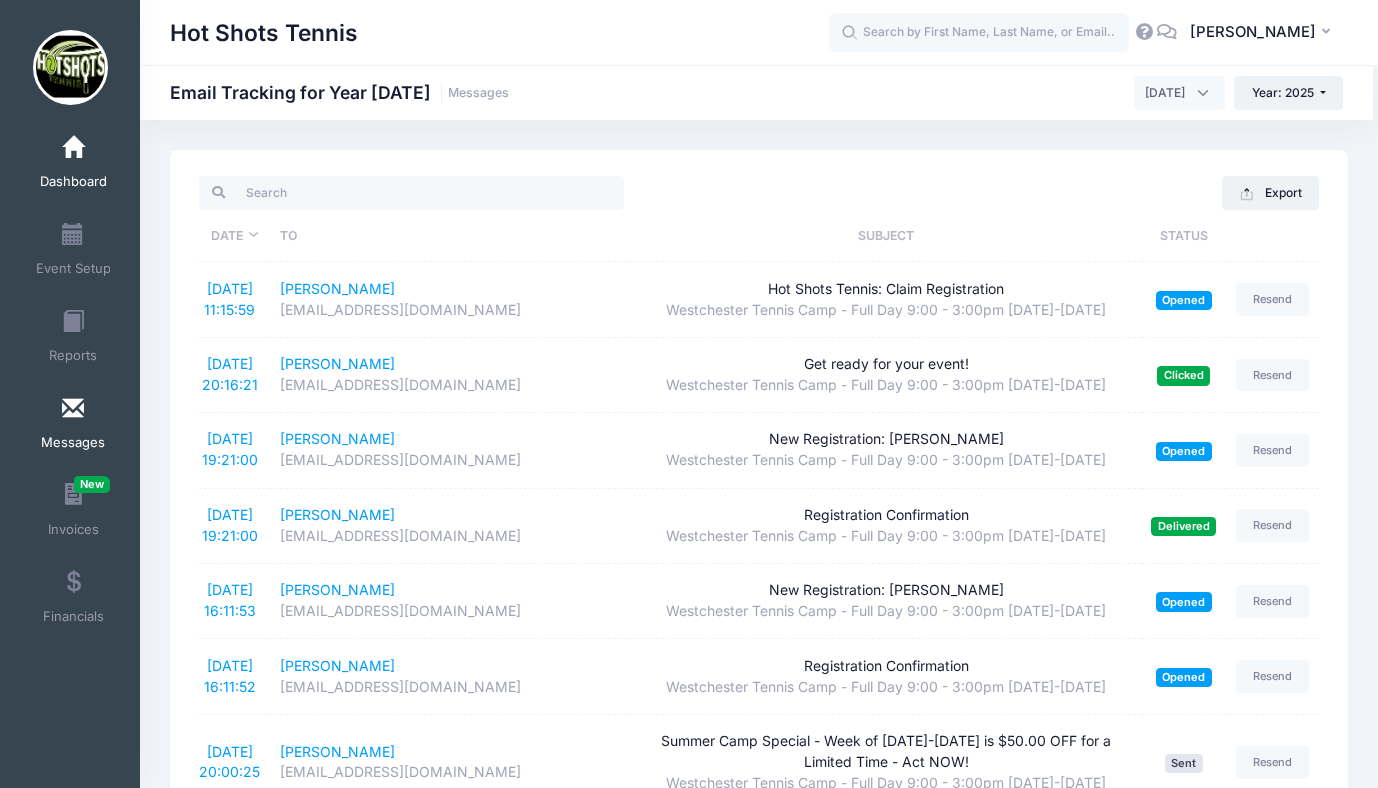 click at bounding box center (73, 148) 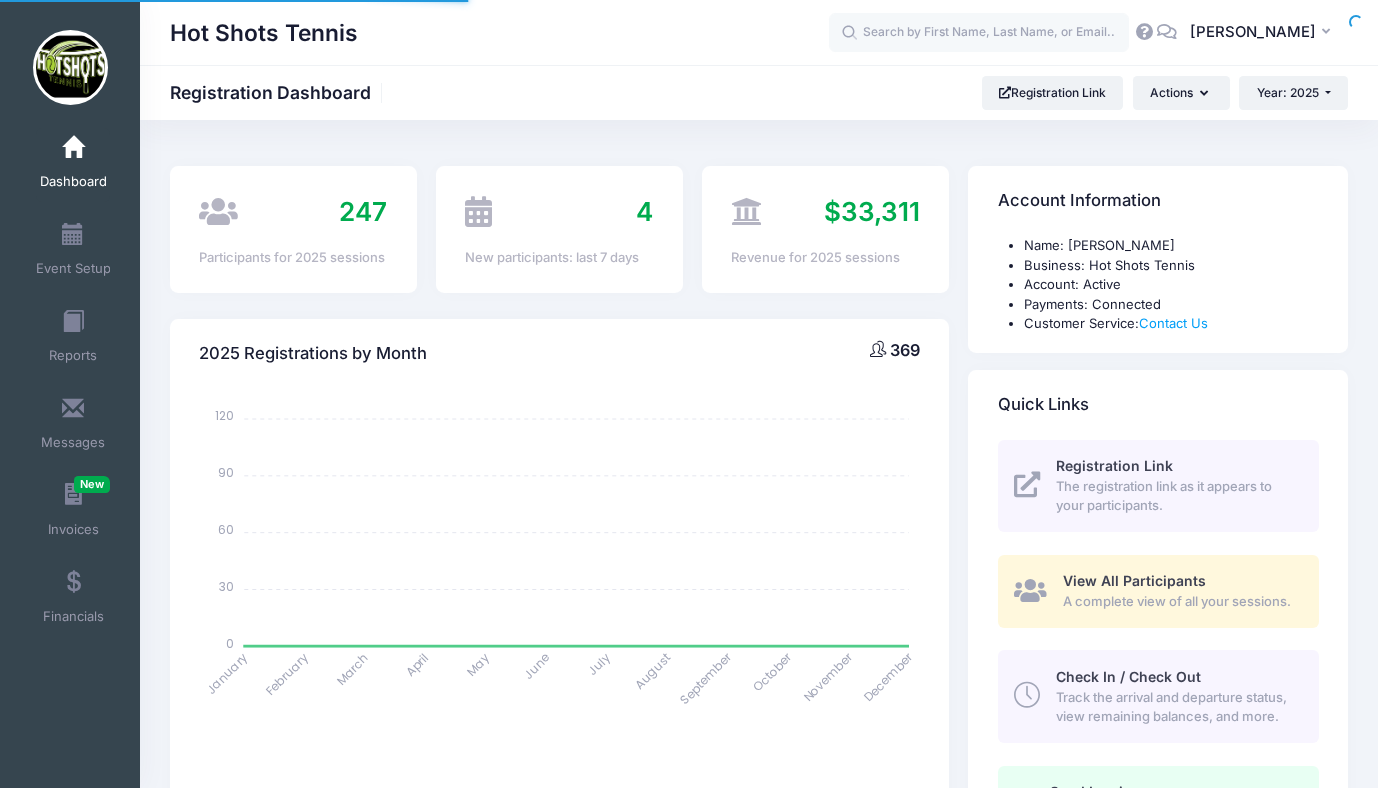 scroll, scrollTop: 0, scrollLeft: 0, axis: both 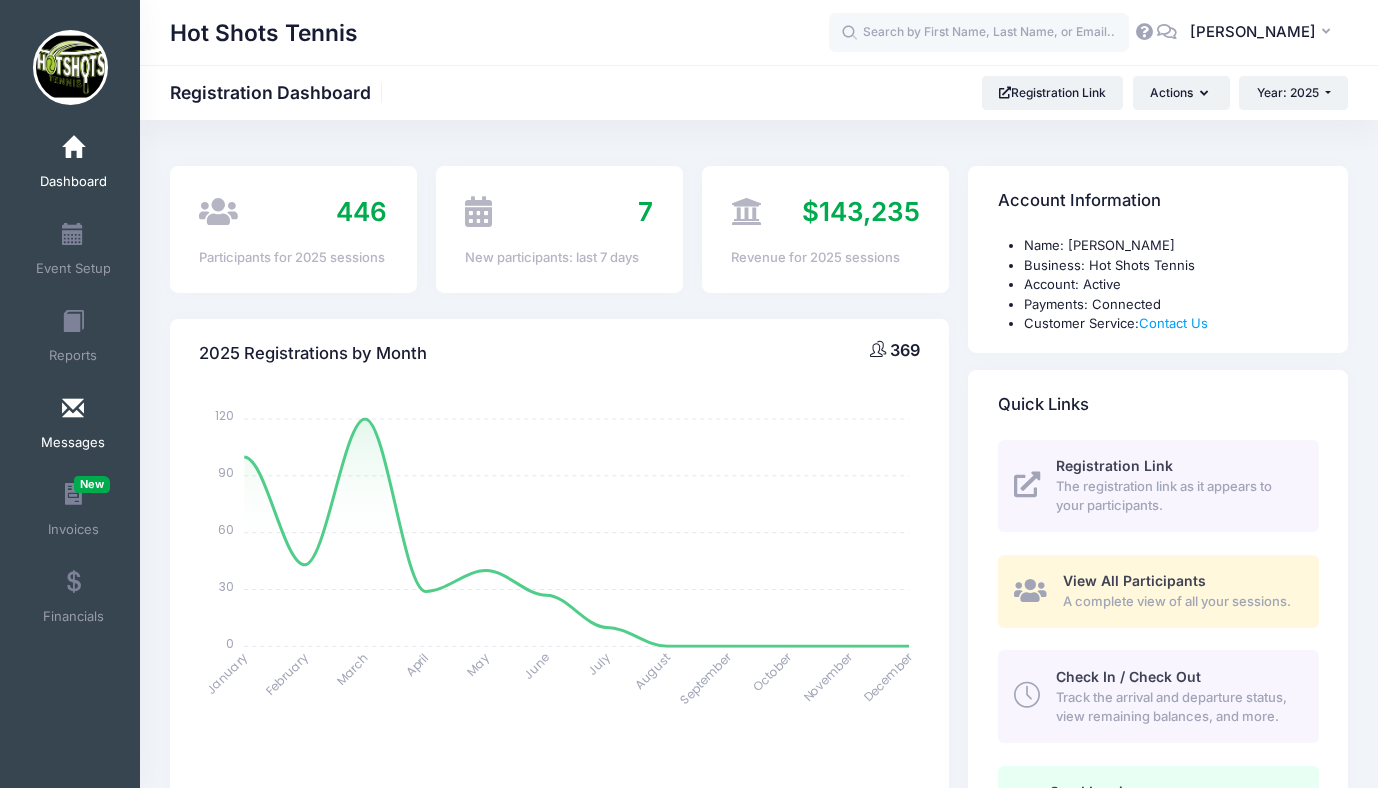 click at bounding box center [73, 409] 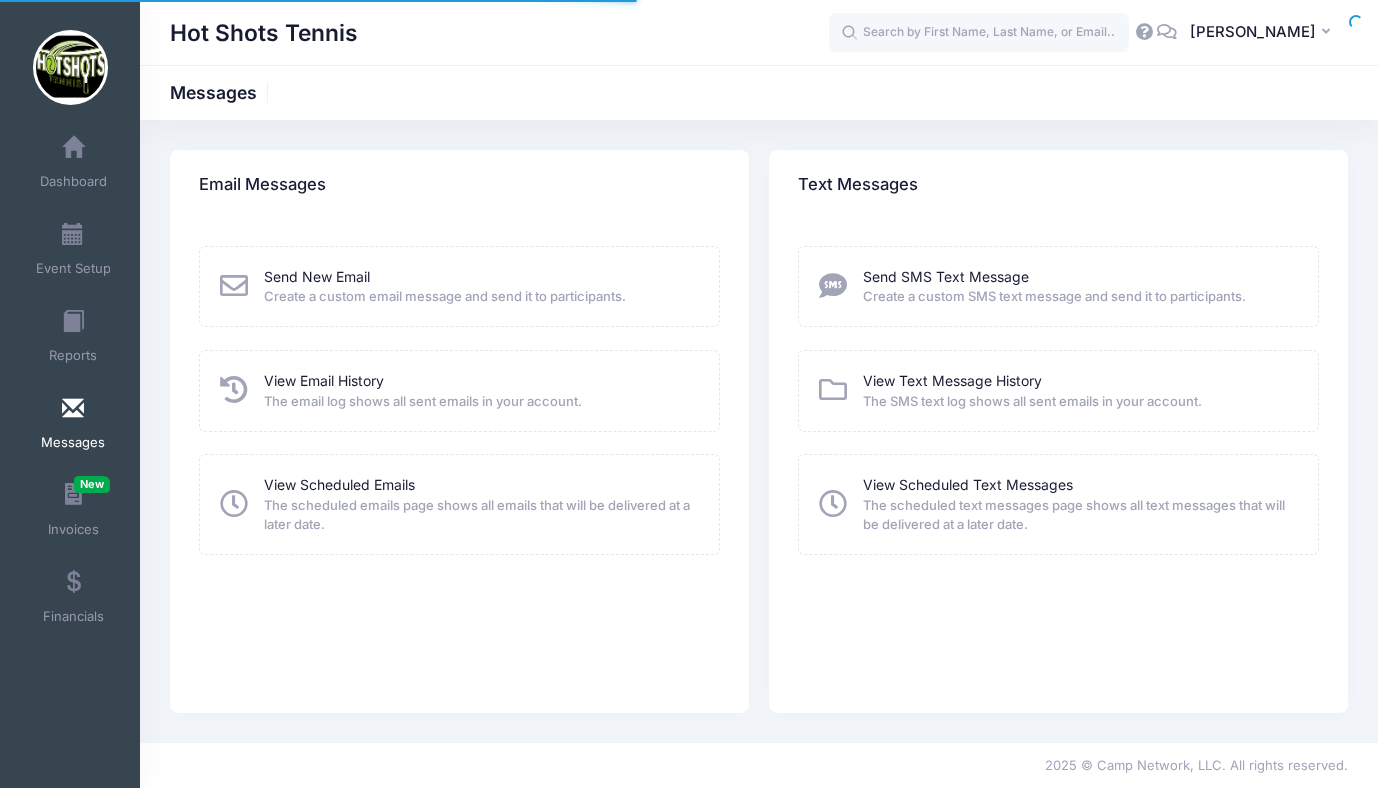 scroll, scrollTop: 0, scrollLeft: 0, axis: both 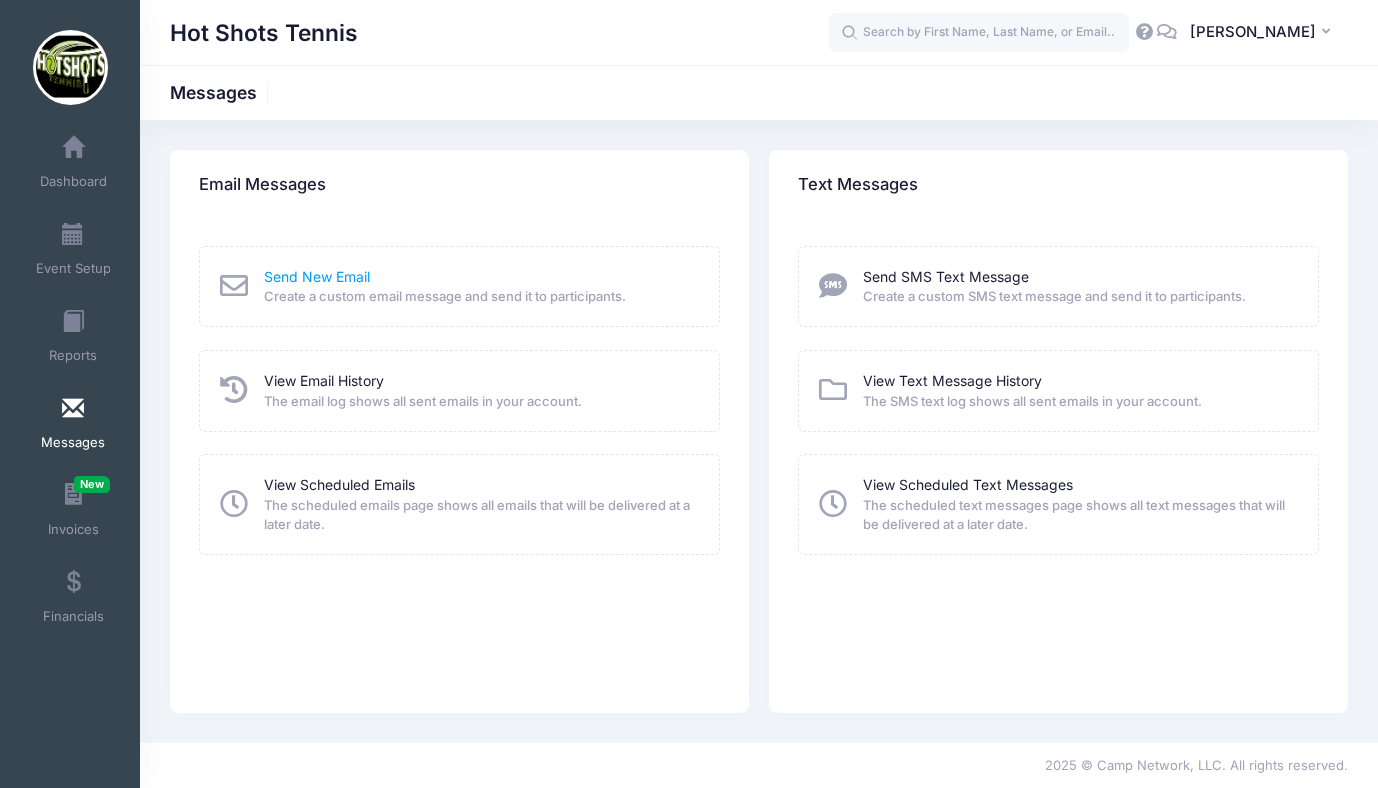 click on "Send New Email" at bounding box center (317, 276) 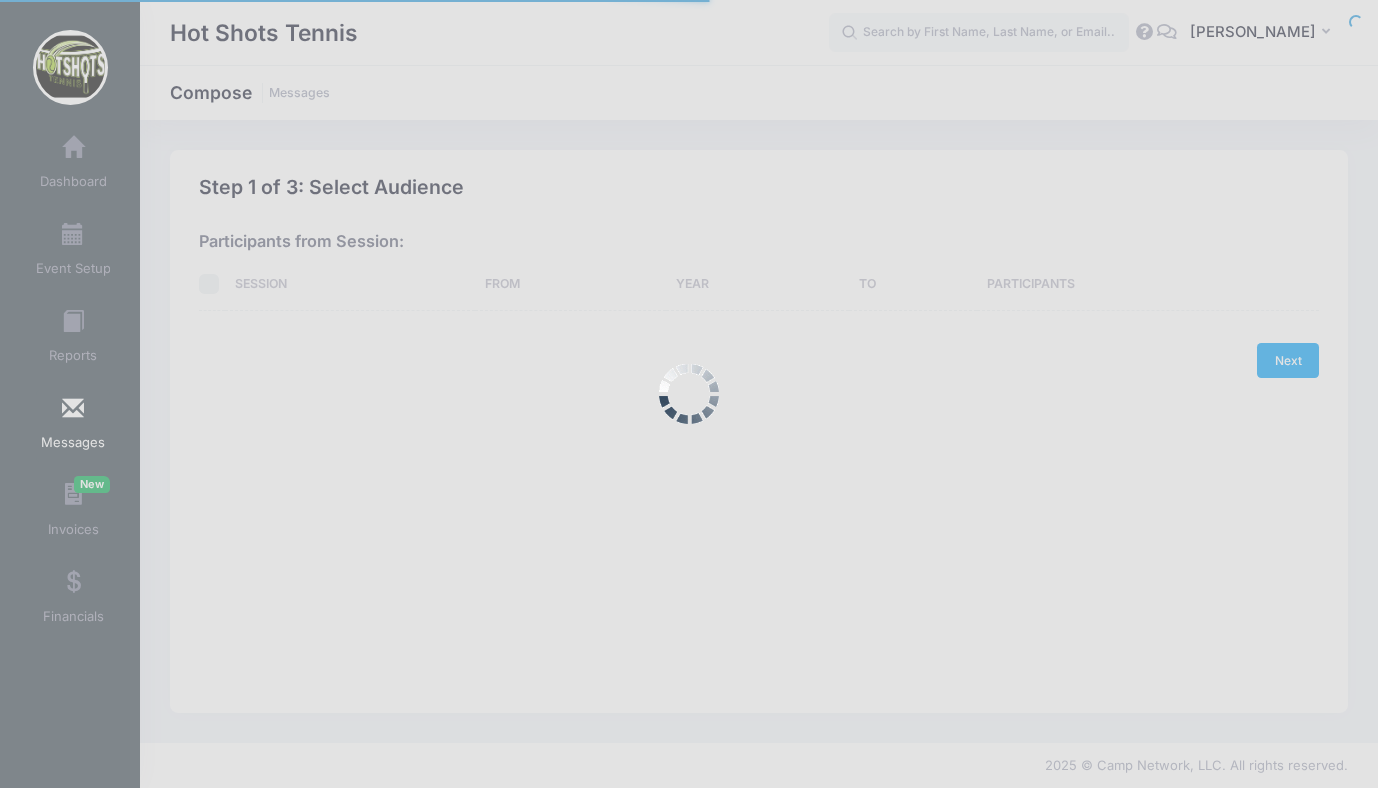 scroll, scrollTop: 0, scrollLeft: 0, axis: both 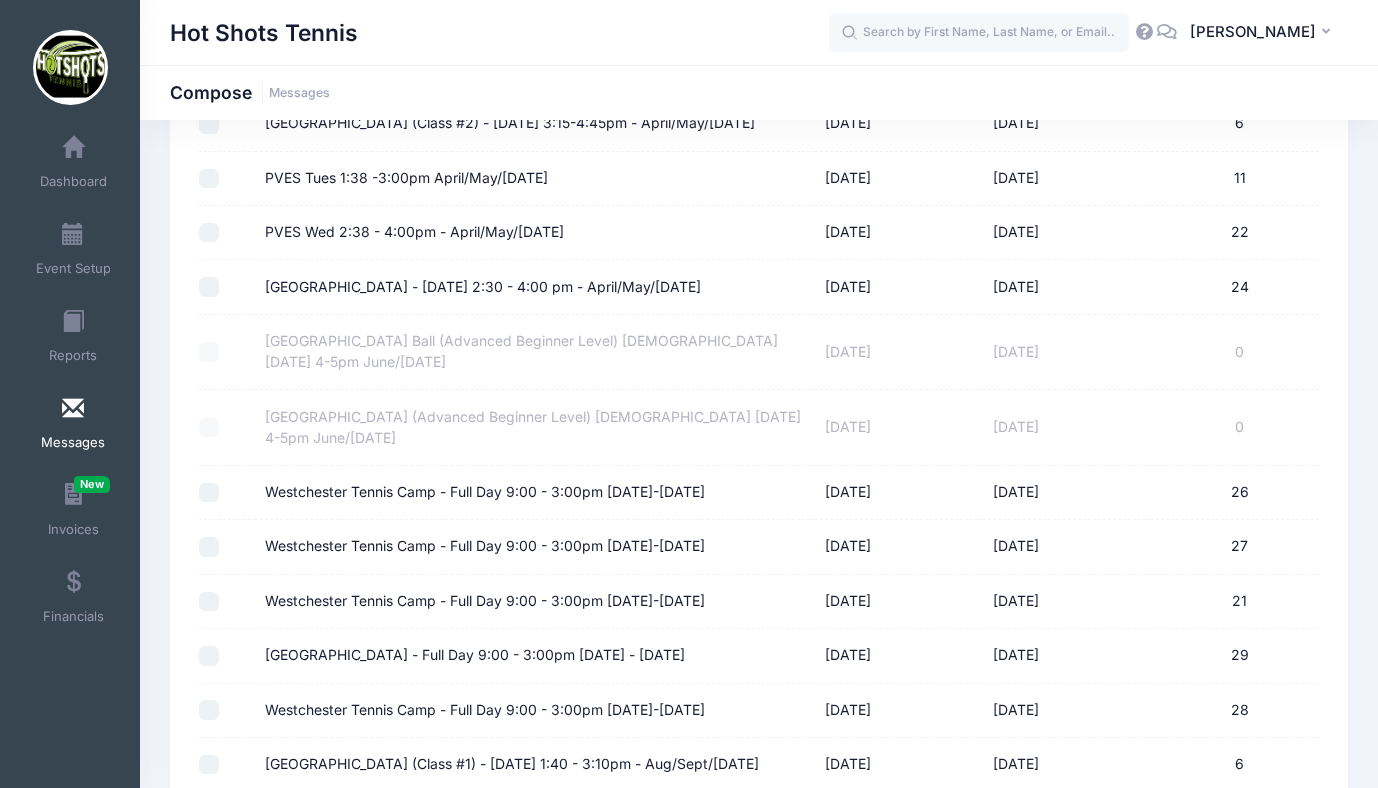 click on "Westchester Tennis Camp - Full Day 9:00 - 3:00pm  [DATE]-[DATE]" at bounding box center (485, 492) 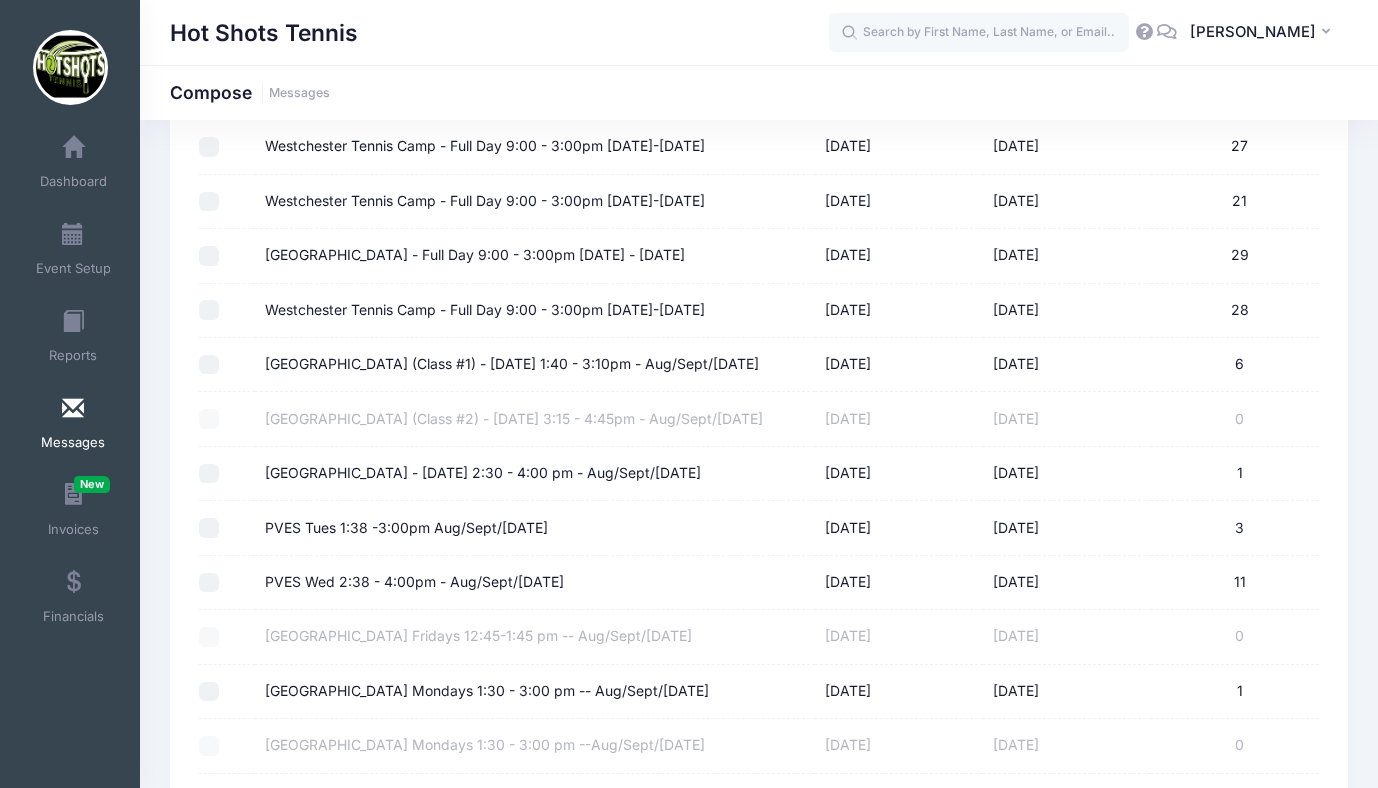 scroll, scrollTop: 2347, scrollLeft: 0, axis: vertical 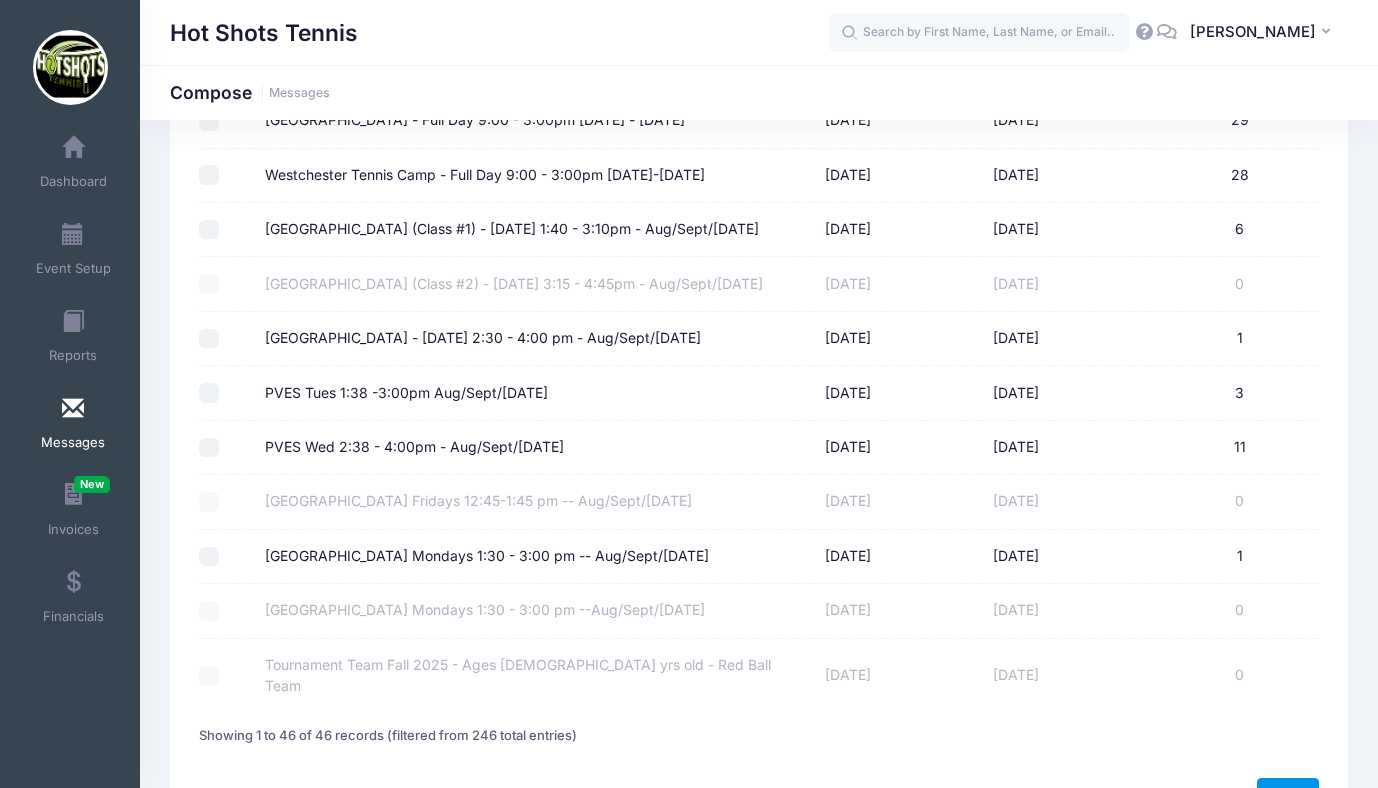 click on "Next" at bounding box center (1288, 795) 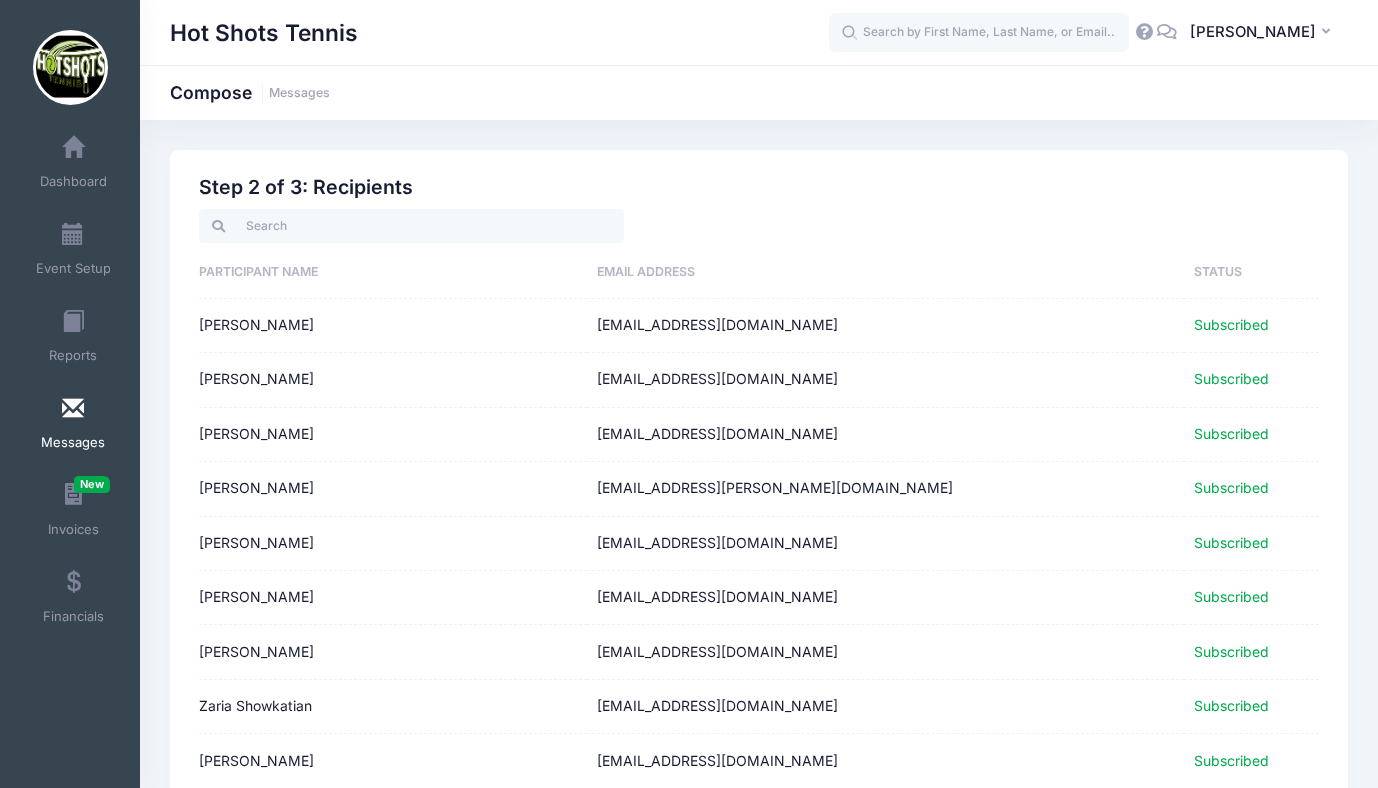 scroll, scrollTop: 1143, scrollLeft: 0, axis: vertical 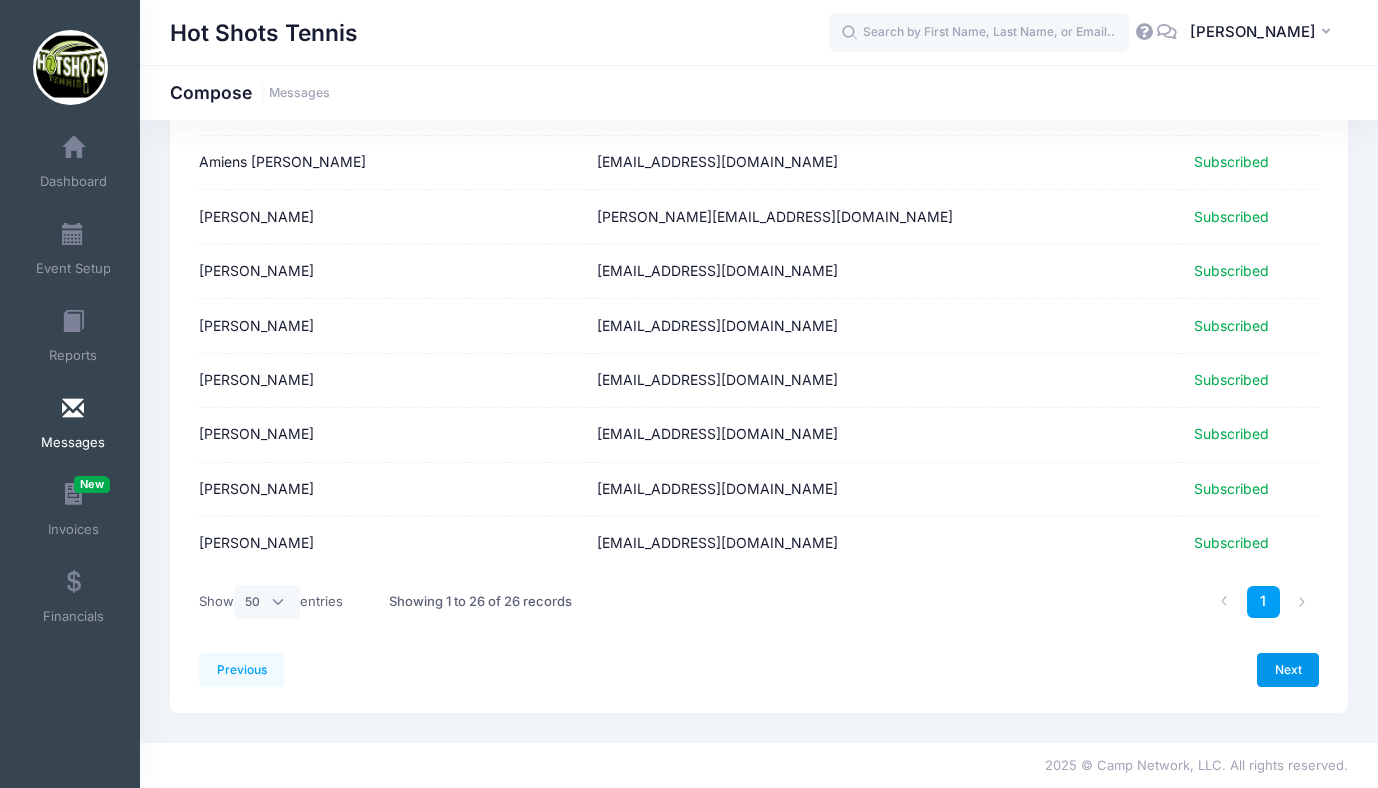 click on "Next" at bounding box center [1288, 670] 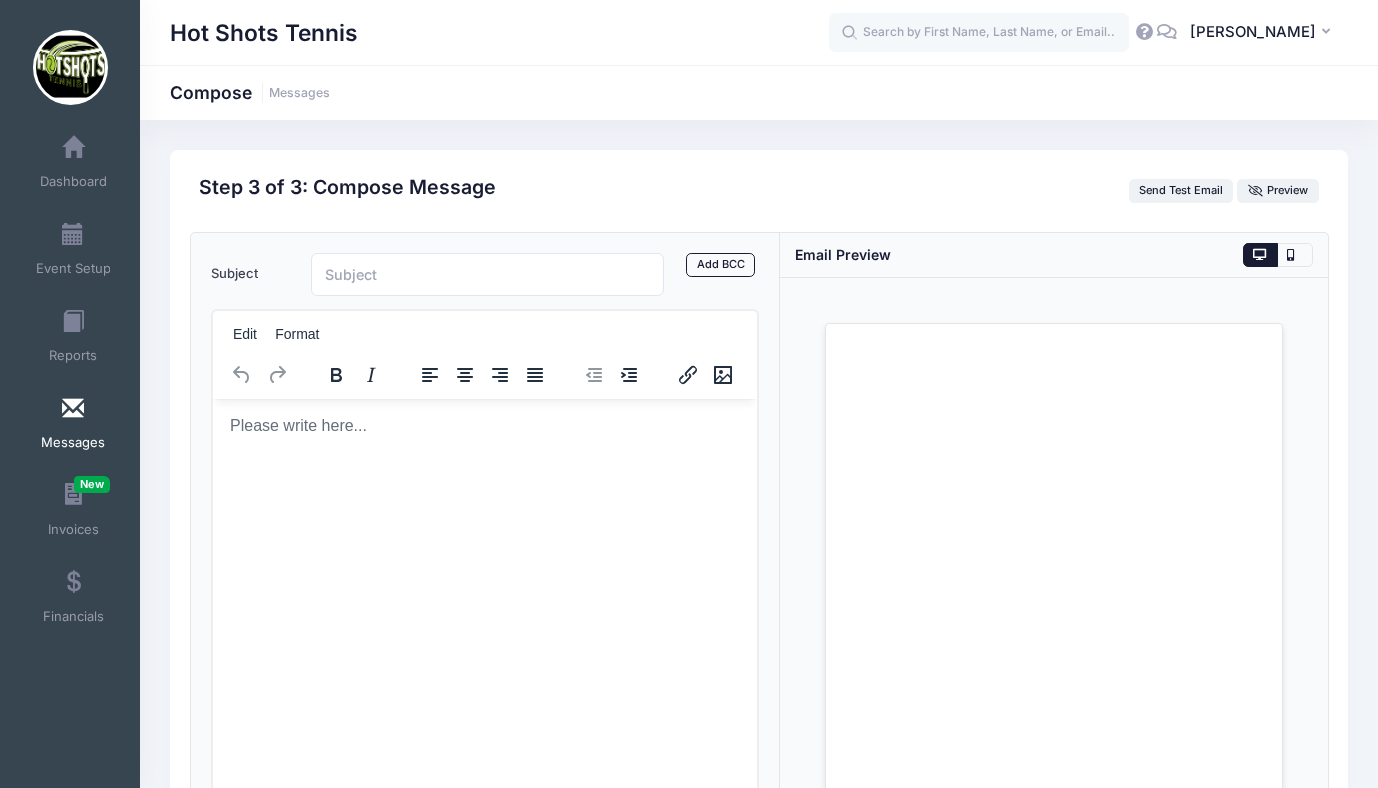 scroll, scrollTop: 0, scrollLeft: 0, axis: both 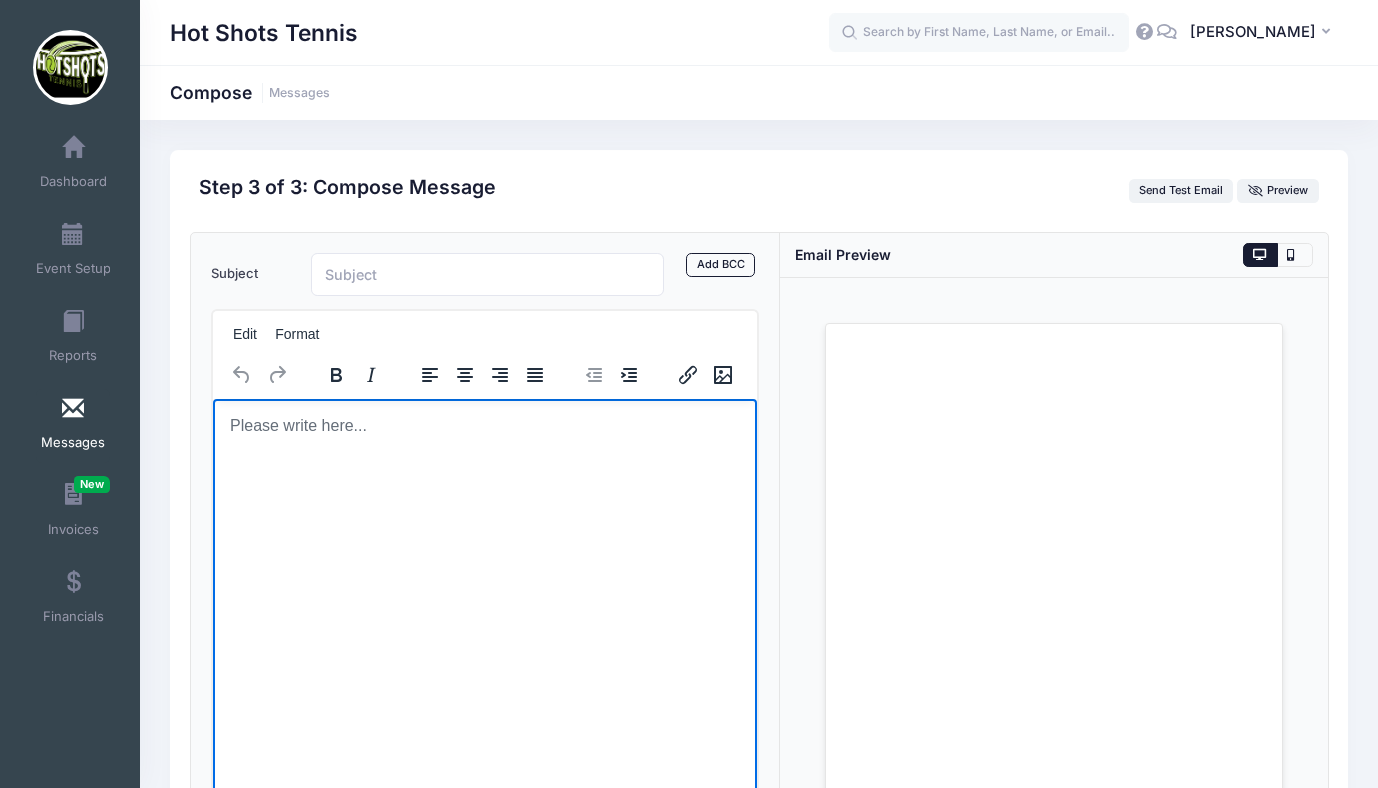 click at bounding box center (484, 425) 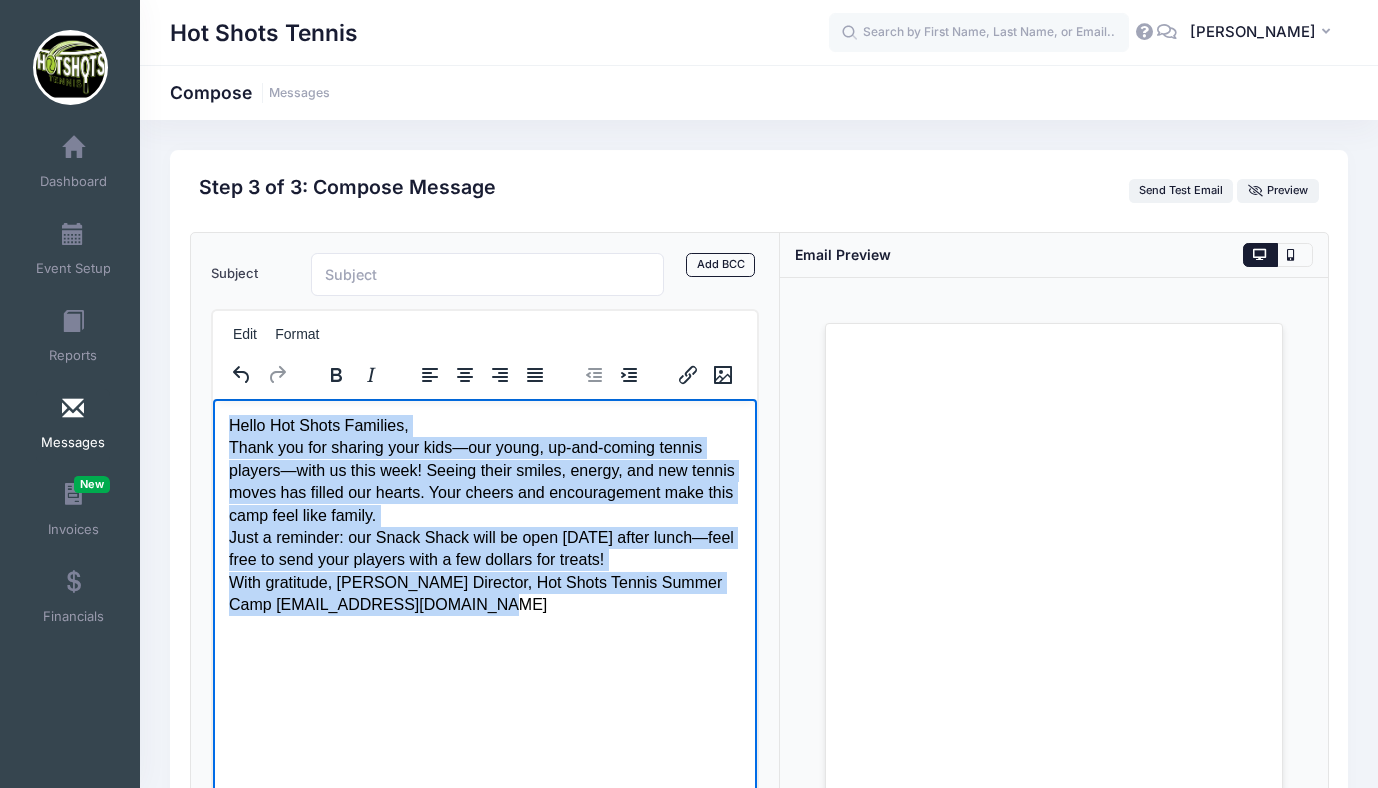 drag, startPoint x: 229, startPoint y: 423, endPoint x: 460, endPoint y: 599, distance: 290.40833 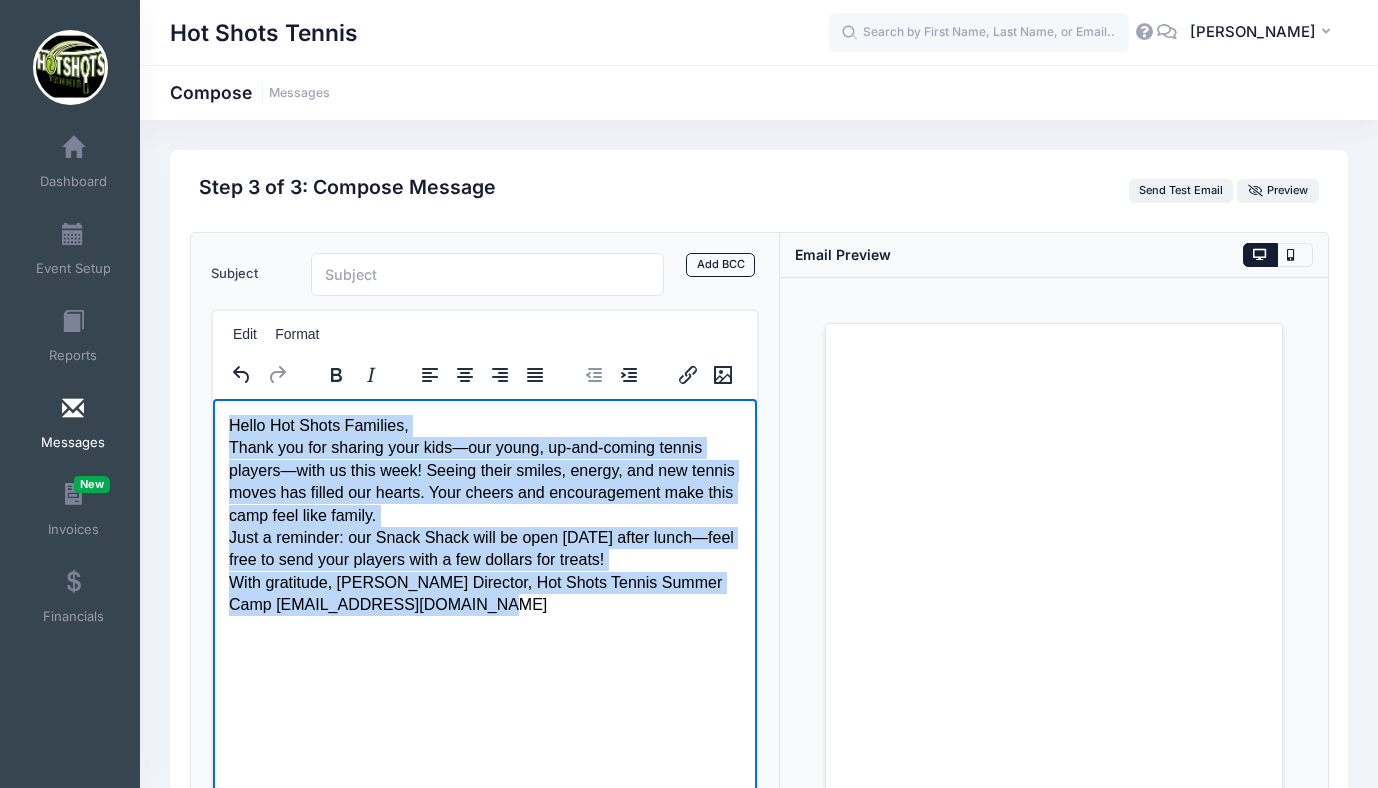 click on "Hello Hot Shots Families, Thank you for sharing your kids—our young, up‑and‑coming tennis players—with us this week! Seeing their smiles, energy, and new tennis moves has filled our hearts. Your cheers and encouragement make this camp feel like family. Just a reminder: our Snack Shack will be open [DATE] after lunch—feel free to send your players with a few dollars for treats! With gratitude, [PERSON_NAME] Director, Hot Shots Tennis Summer Camp [EMAIL_ADDRESS][DOMAIN_NAME]" at bounding box center (484, 515) 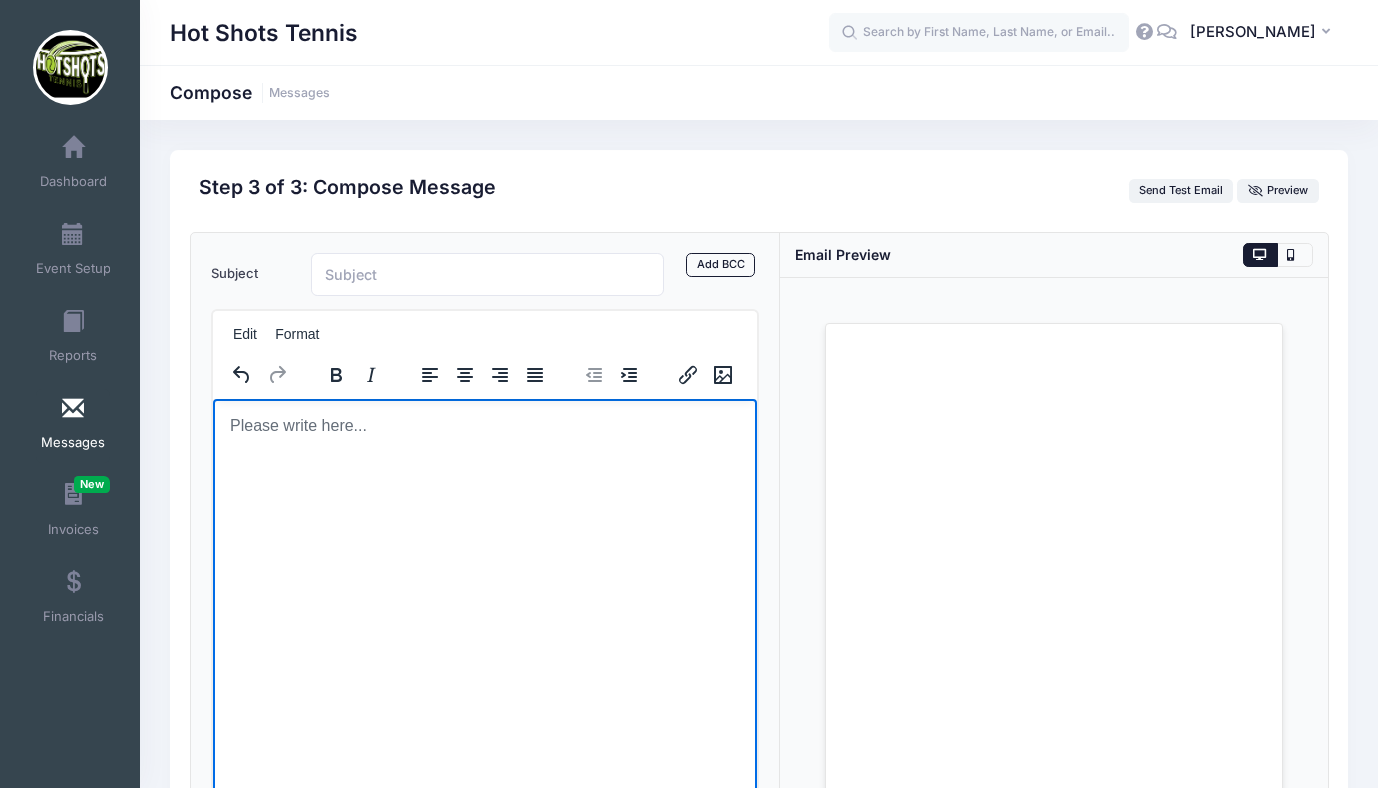 click at bounding box center (484, 425) 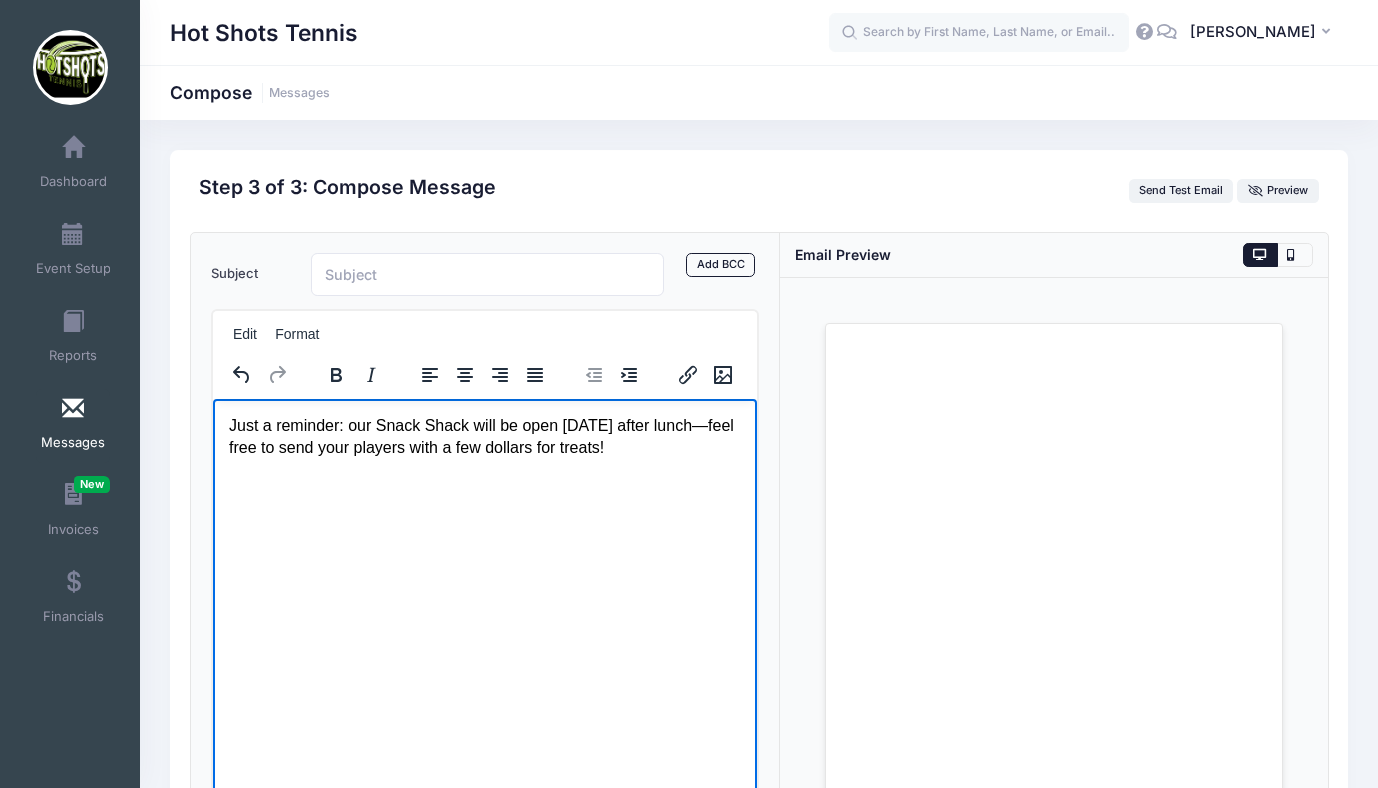 click on "Just a reminder: our Snack Shack will be open [DATE] after lunch—feel free to send your players with a few dollars for treats!" at bounding box center (484, 436) 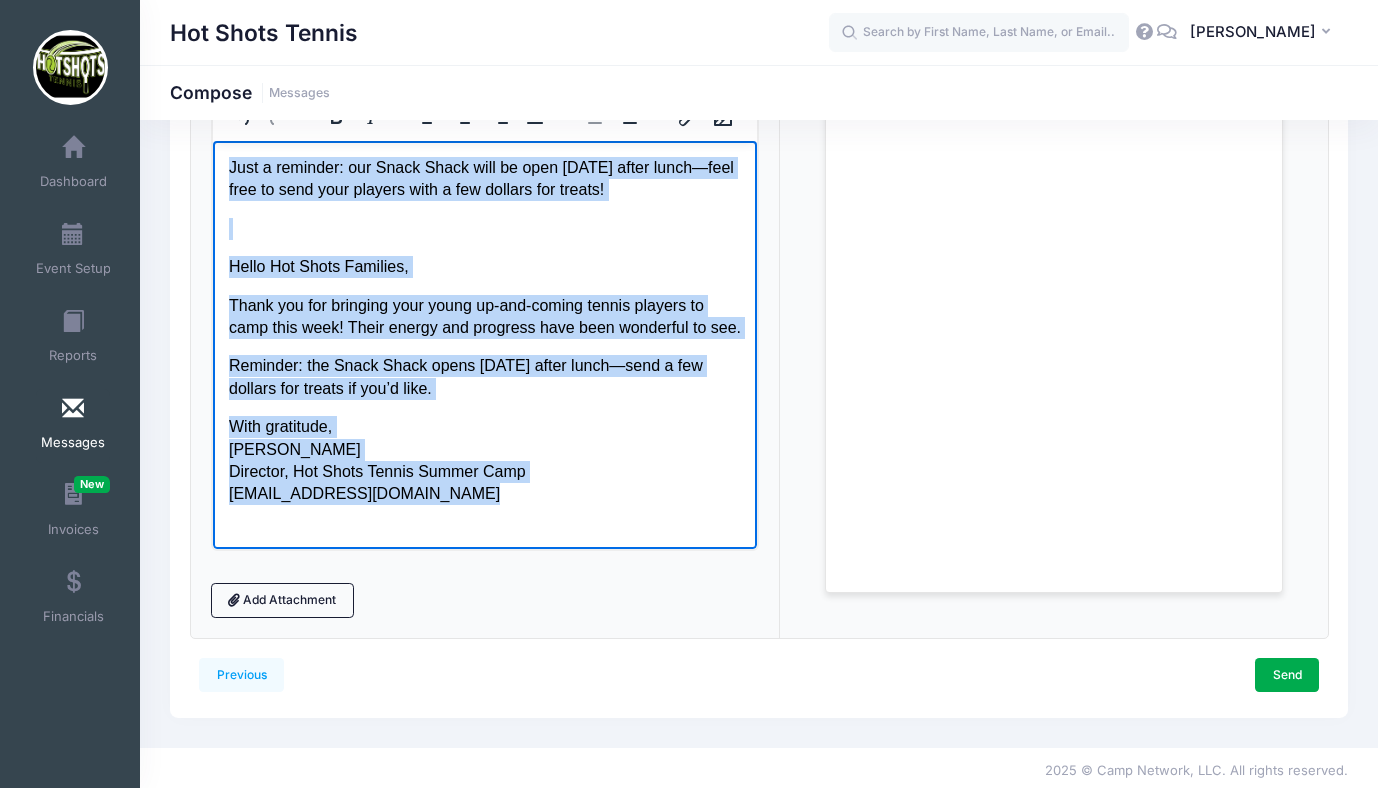 scroll, scrollTop: 264, scrollLeft: 0, axis: vertical 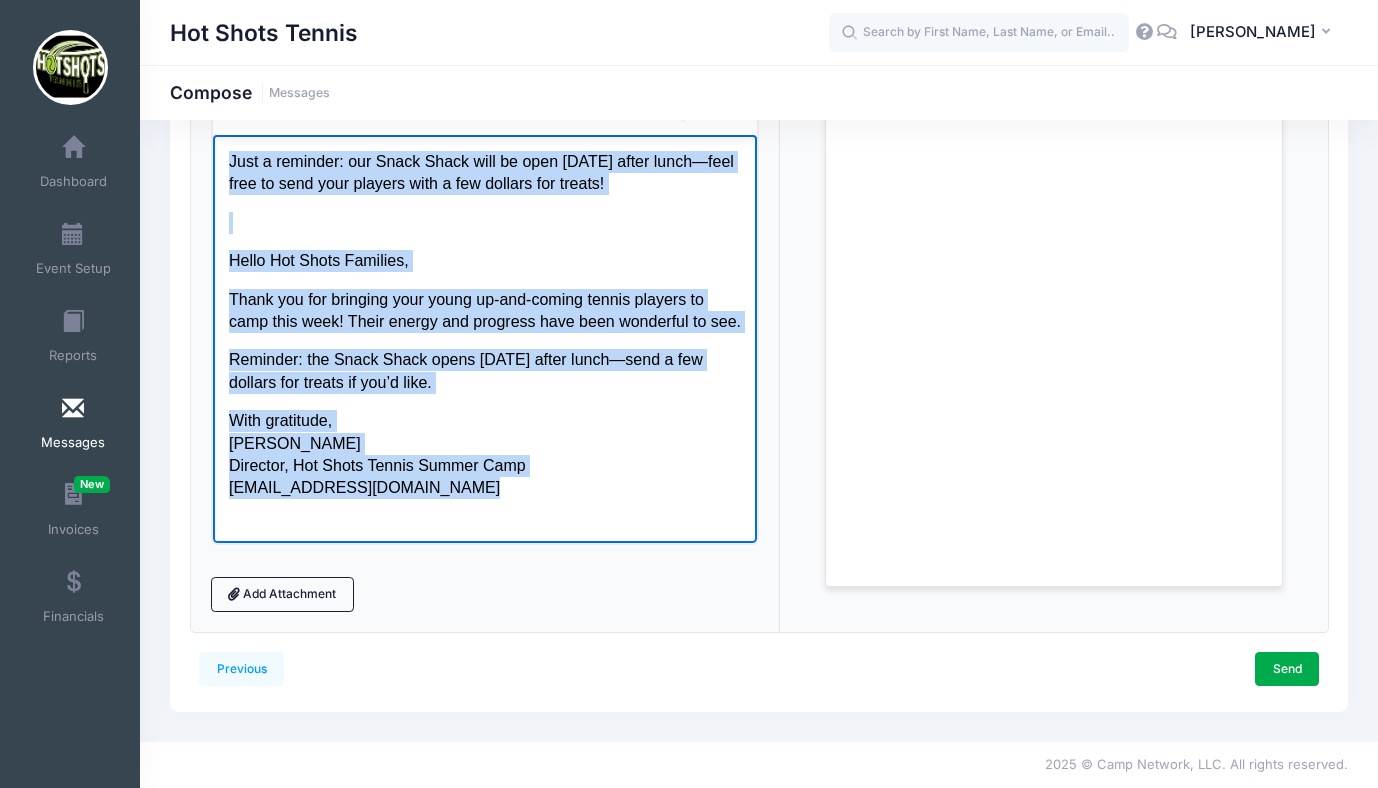 drag, startPoint x: 230, startPoint y: 156, endPoint x: 559, endPoint y: 513, distance: 485.47916 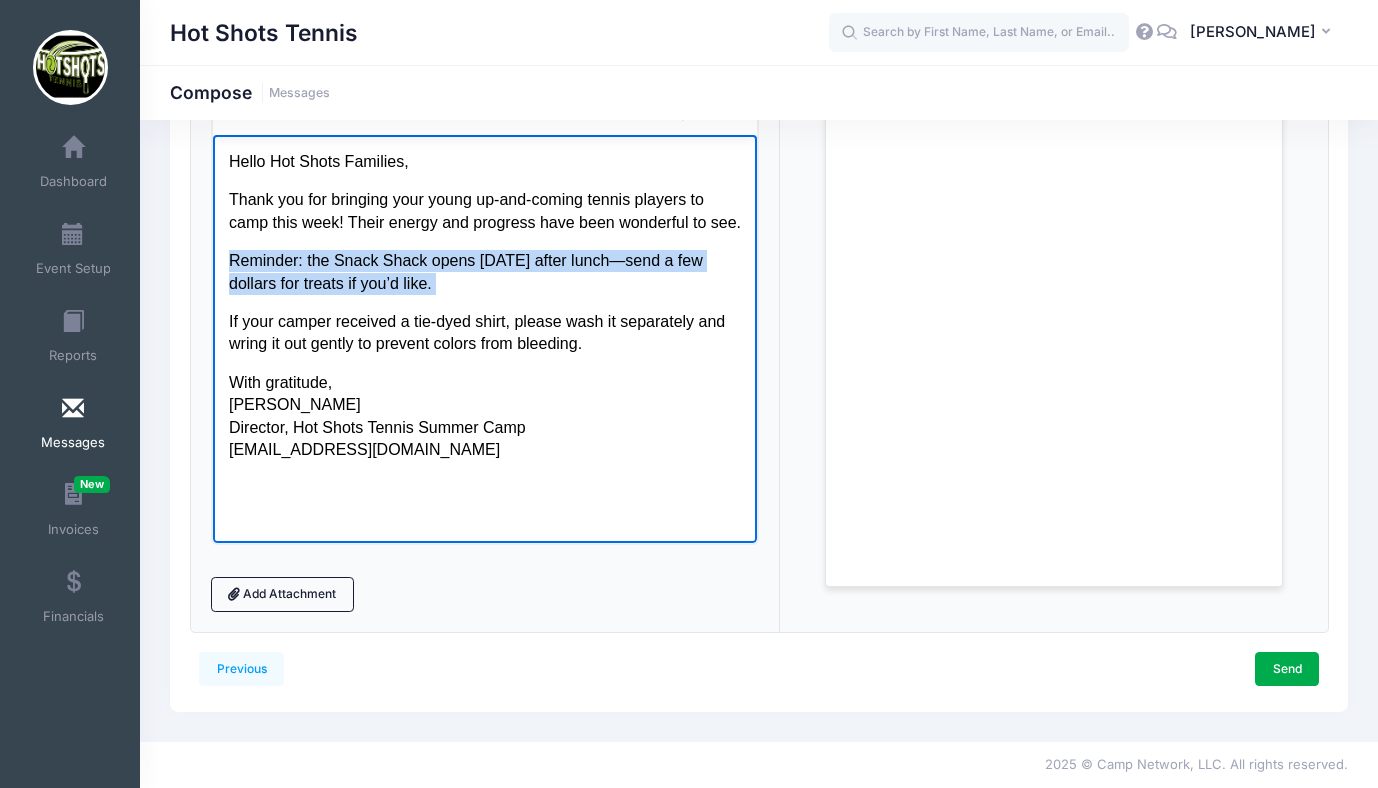 drag, startPoint x: 229, startPoint y: 282, endPoint x: 470, endPoint y: 320, distance: 243.97746 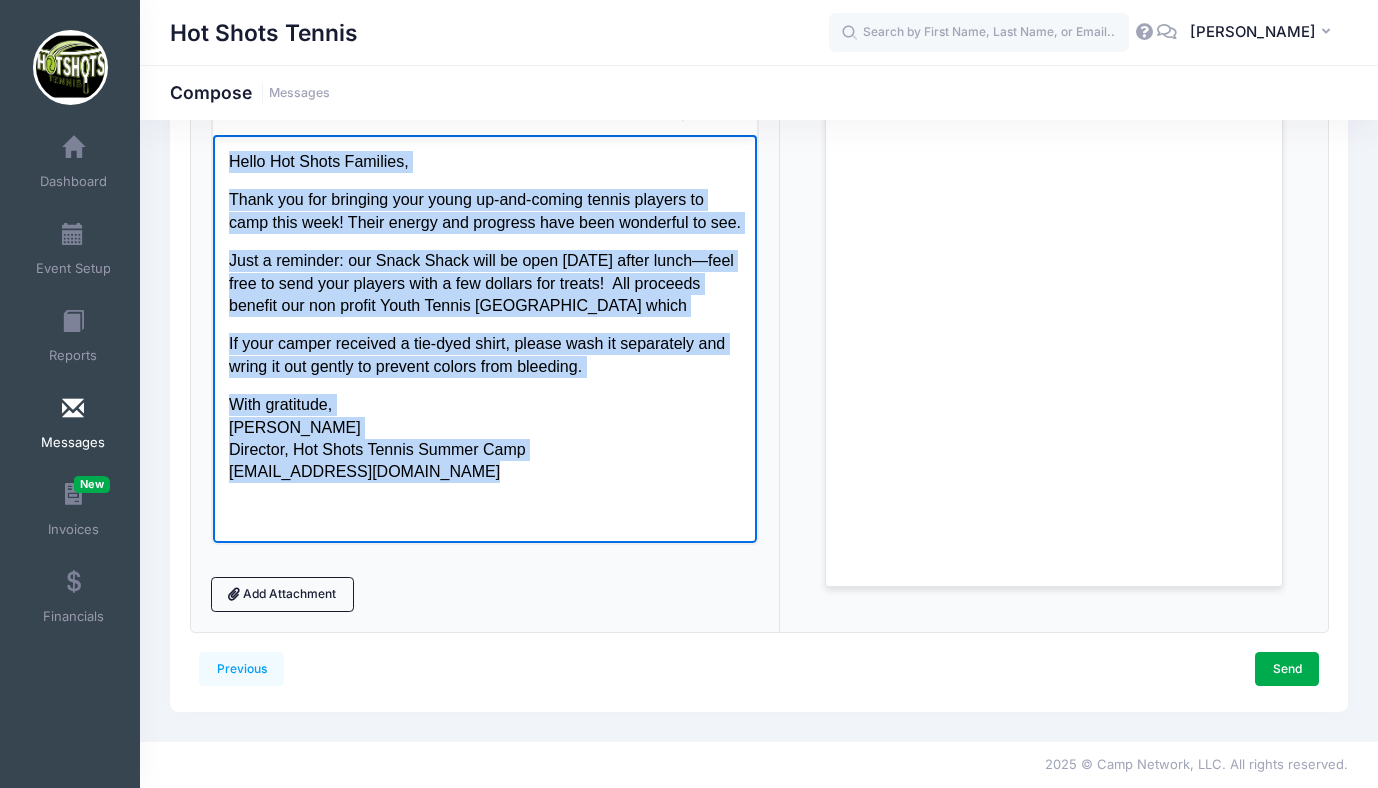 drag, startPoint x: 227, startPoint y: 158, endPoint x: 467, endPoint y: 500, distance: 417.80856 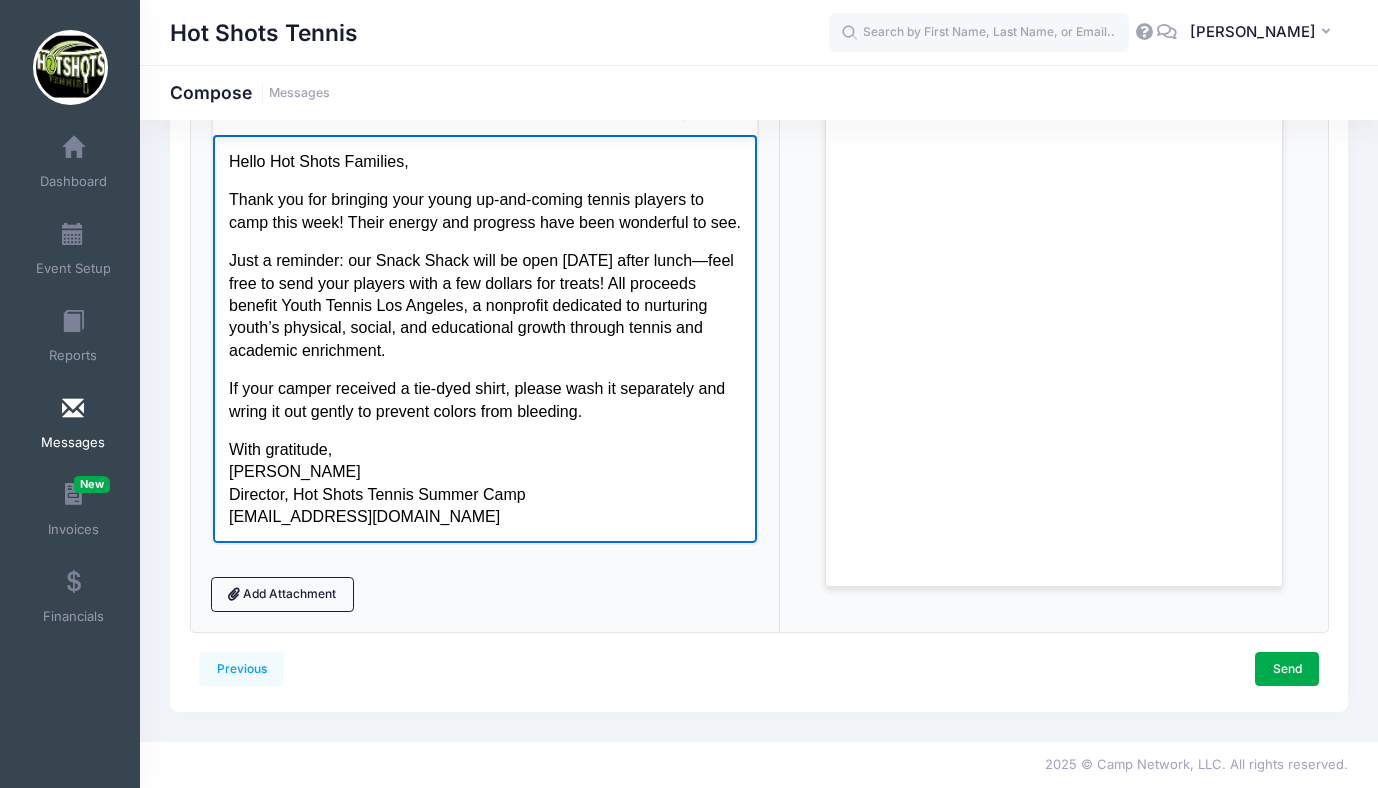 scroll, scrollTop: 174, scrollLeft: 0, axis: vertical 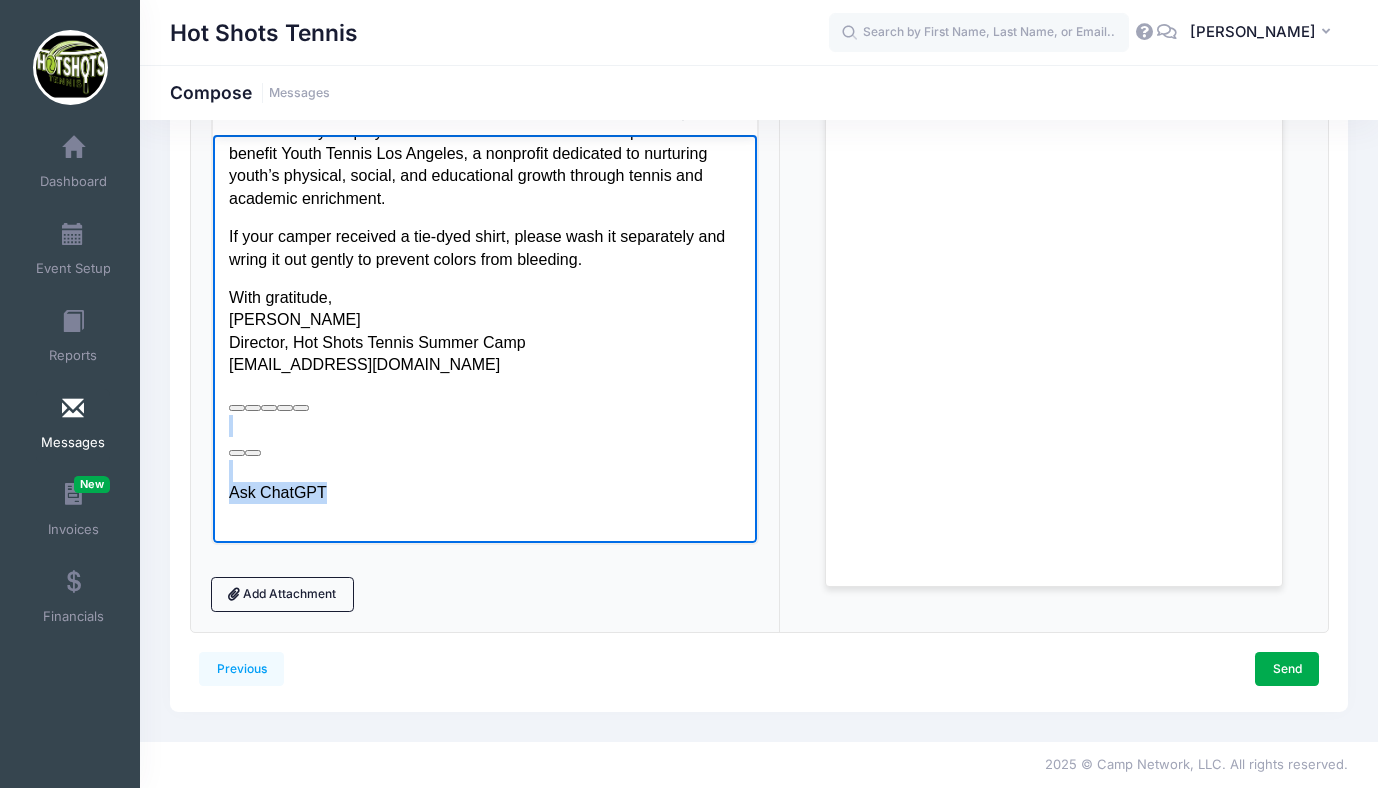 drag, startPoint x: 357, startPoint y: 484, endPoint x: 232, endPoint y: 412, distance: 144.25325 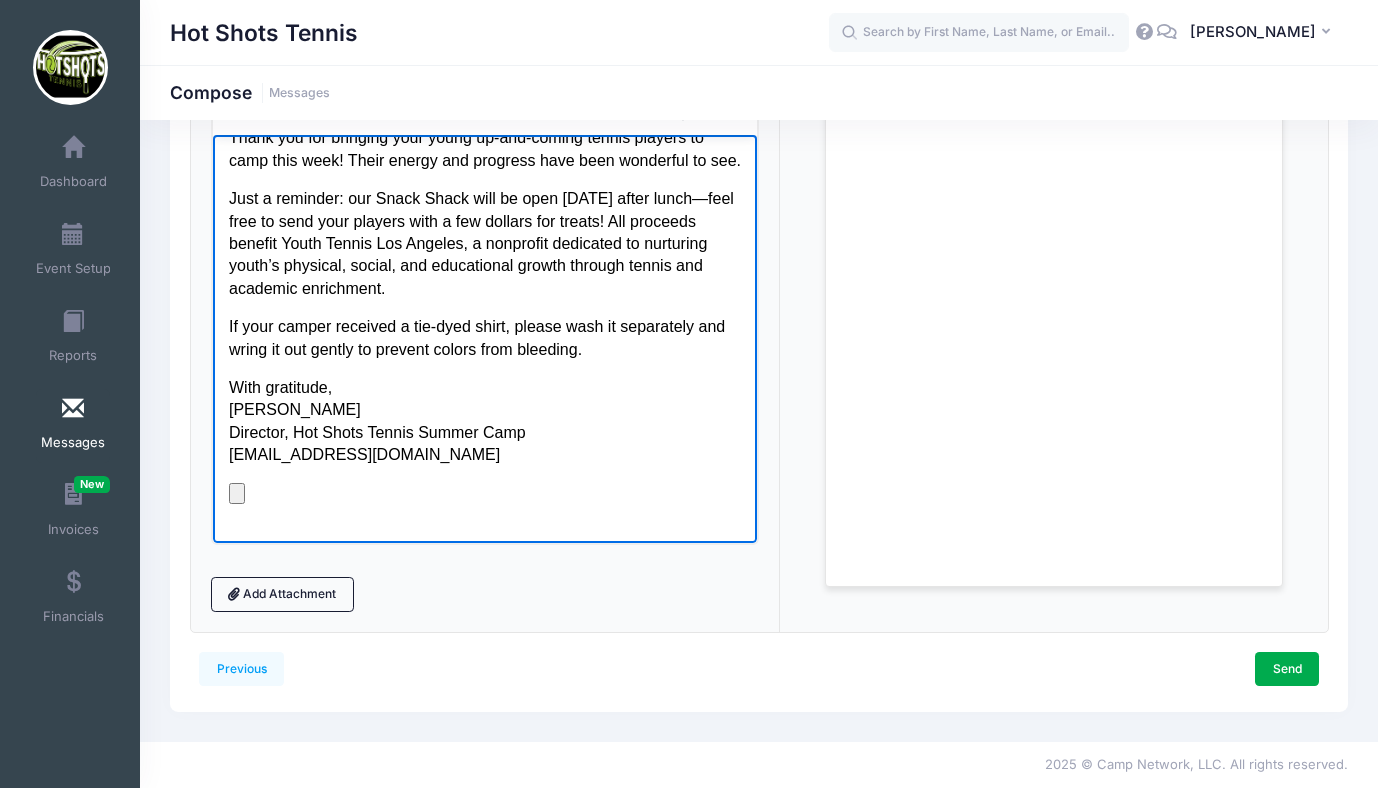 scroll, scrollTop: 62, scrollLeft: 0, axis: vertical 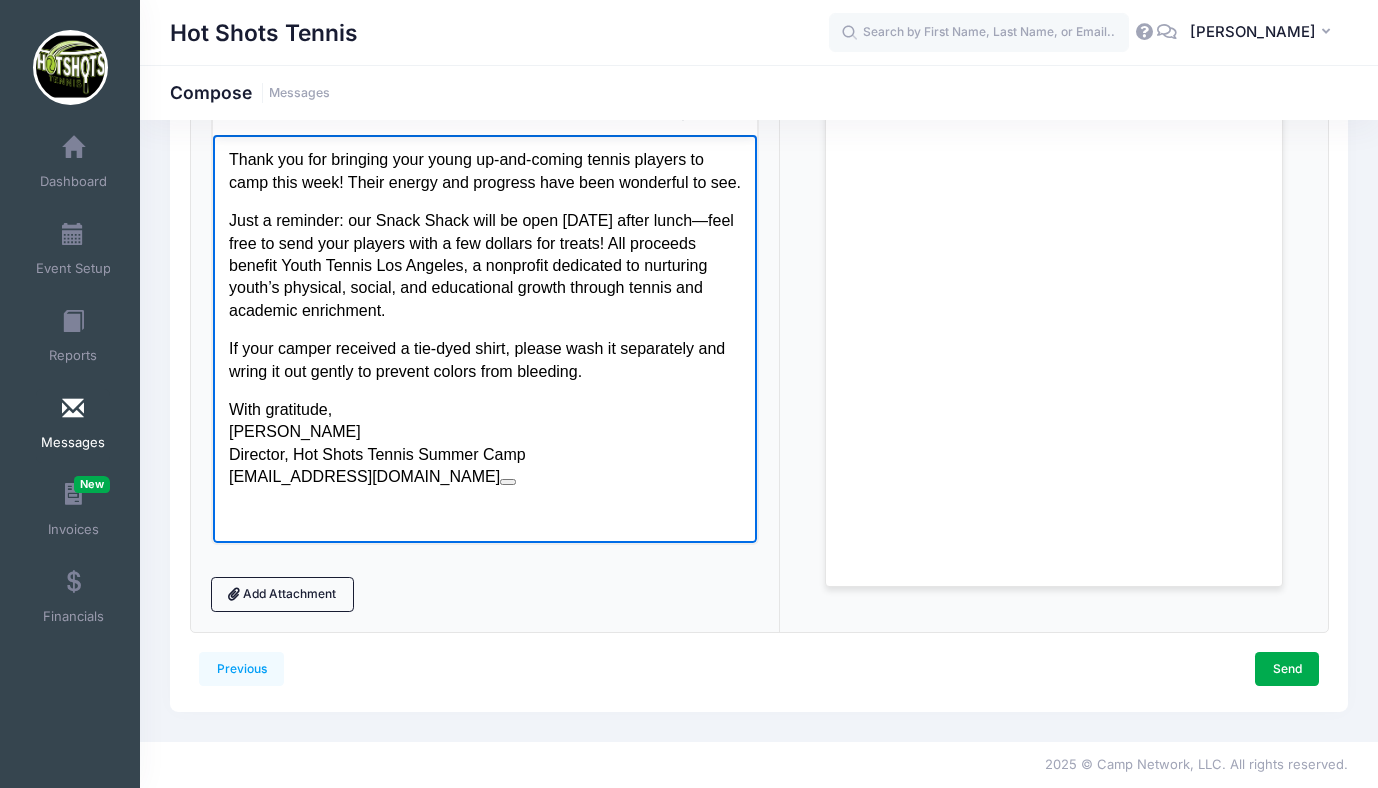 click on "With gratitude, [PERSON_NAME] Director, Hot Shots Tennis Summer Camp [EMAIL_ADDRESS][DOMAIN_NAME]" at bounding box center [484, 443] 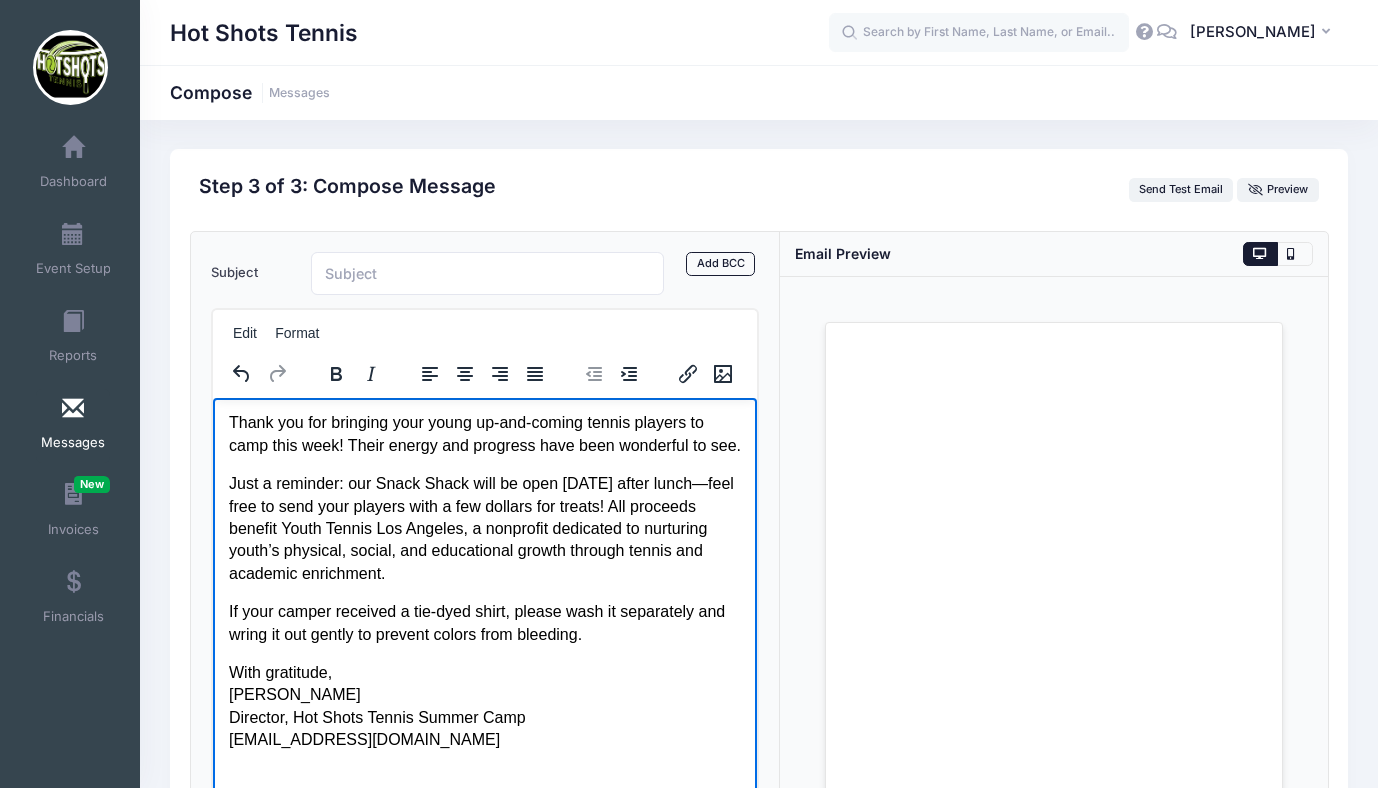 scroll, scrollTop: 62, scrollLeft: 0, axis: vertical 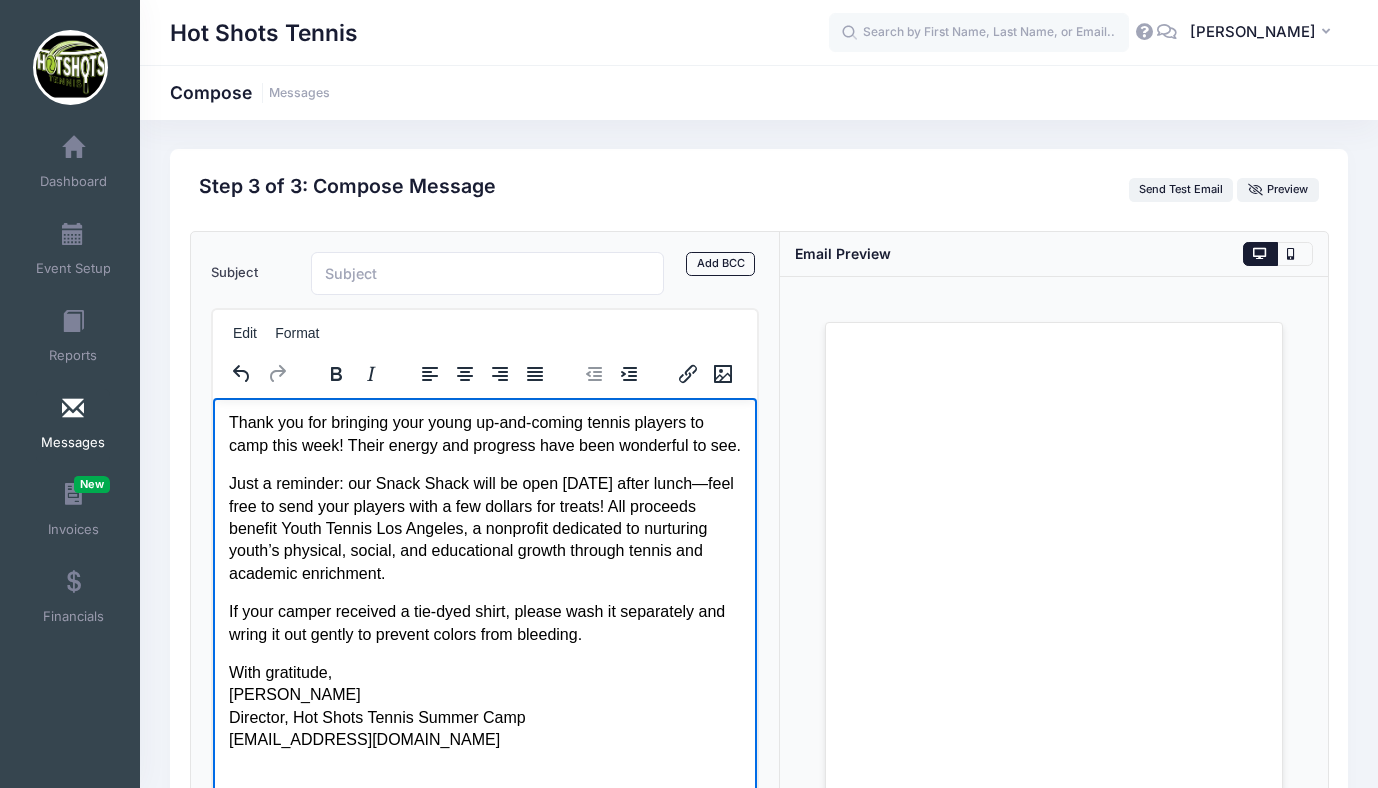 click on "If your camper received a tie‑dyed shirt, please wash it separately and wring it out gently to prevent colors from bleeding." at bounding box center [484, 622] 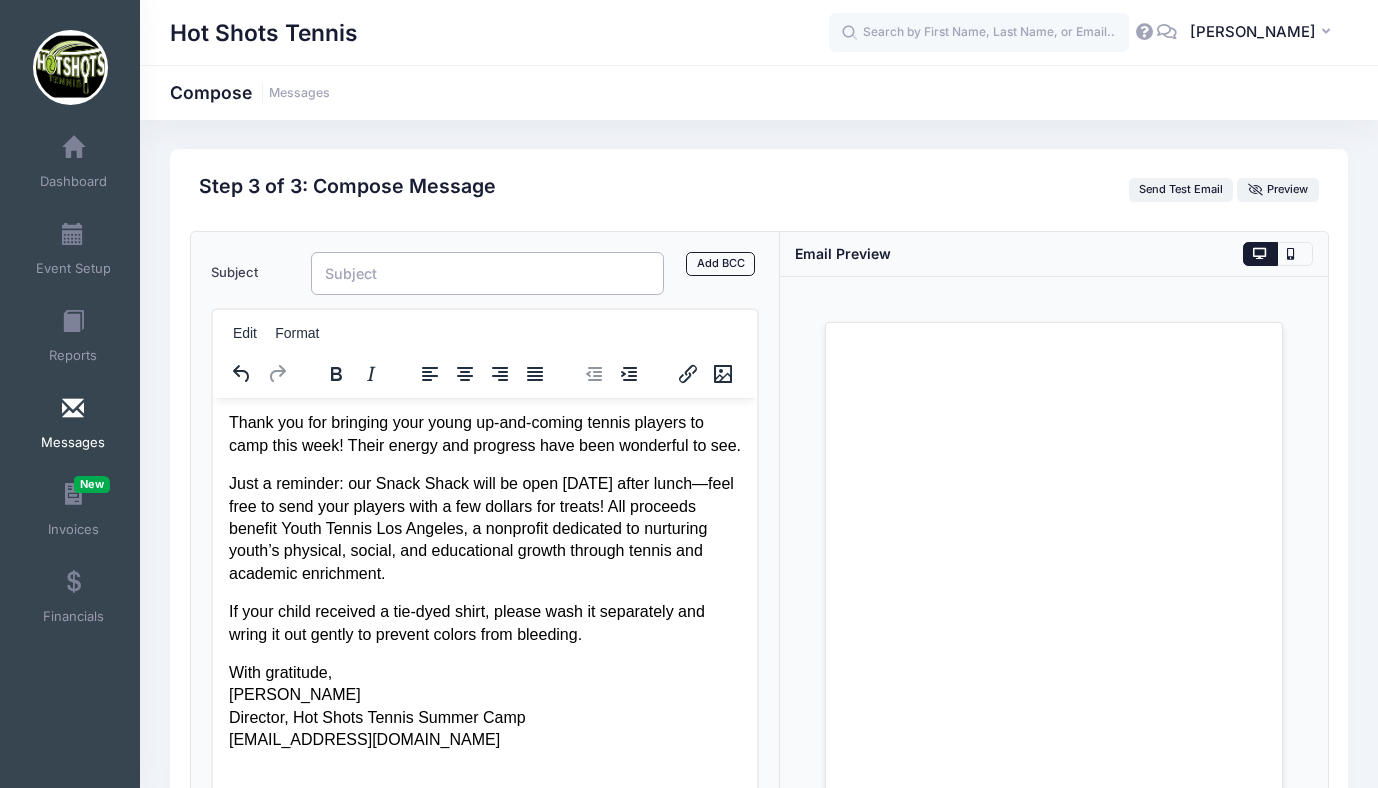 click on "Subject" at bounding box center [487, 273] 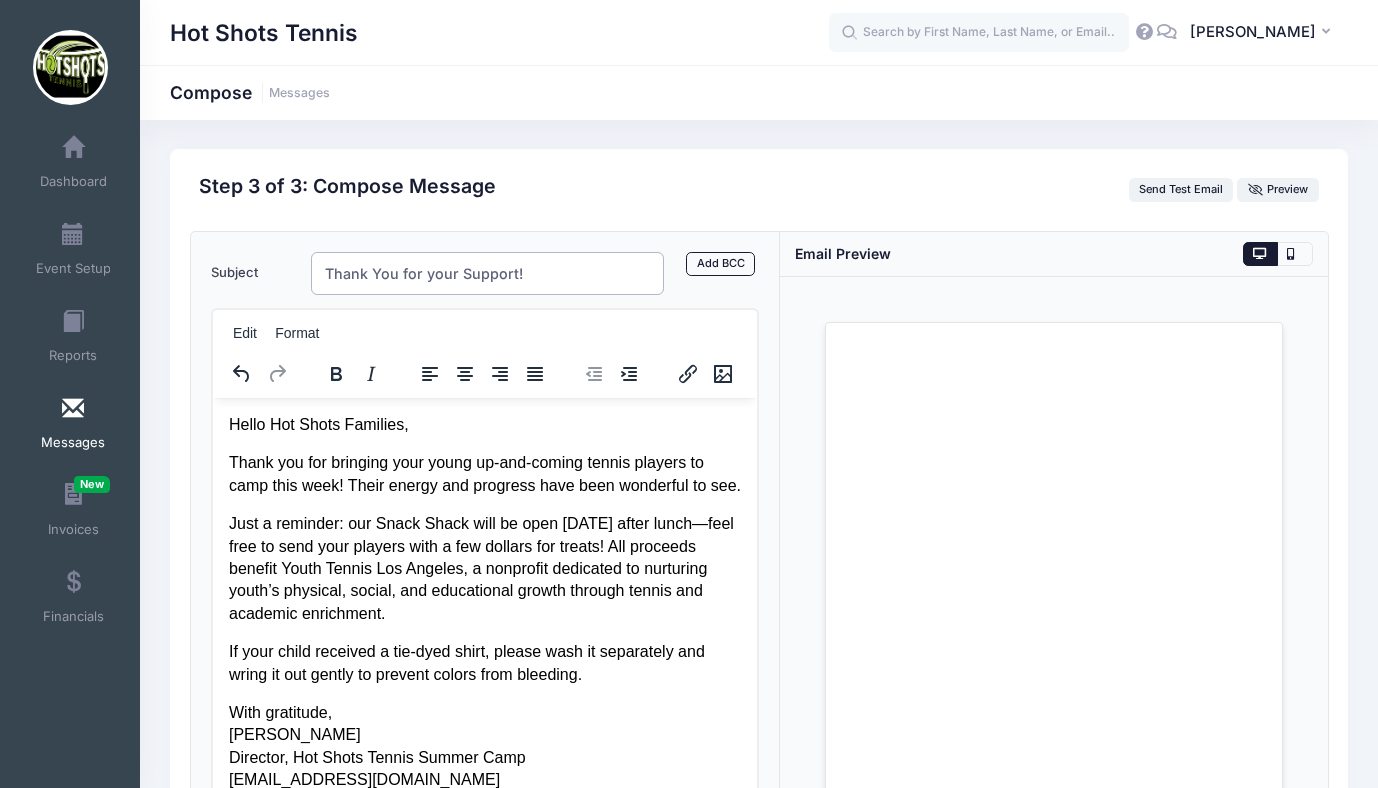 scroll, scrollTop: 0, scrollLeft: 0, axis: both 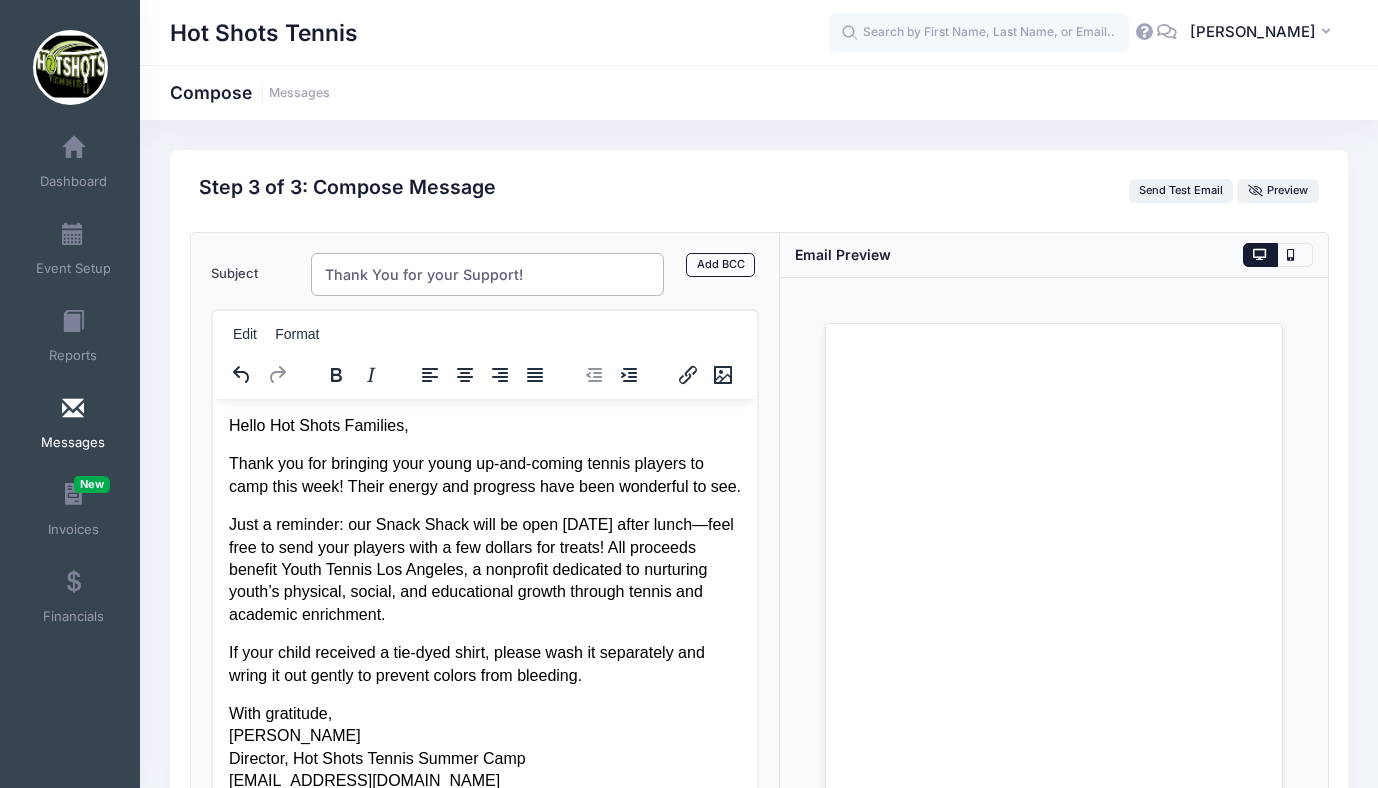 type on "Thank You for your Support!" 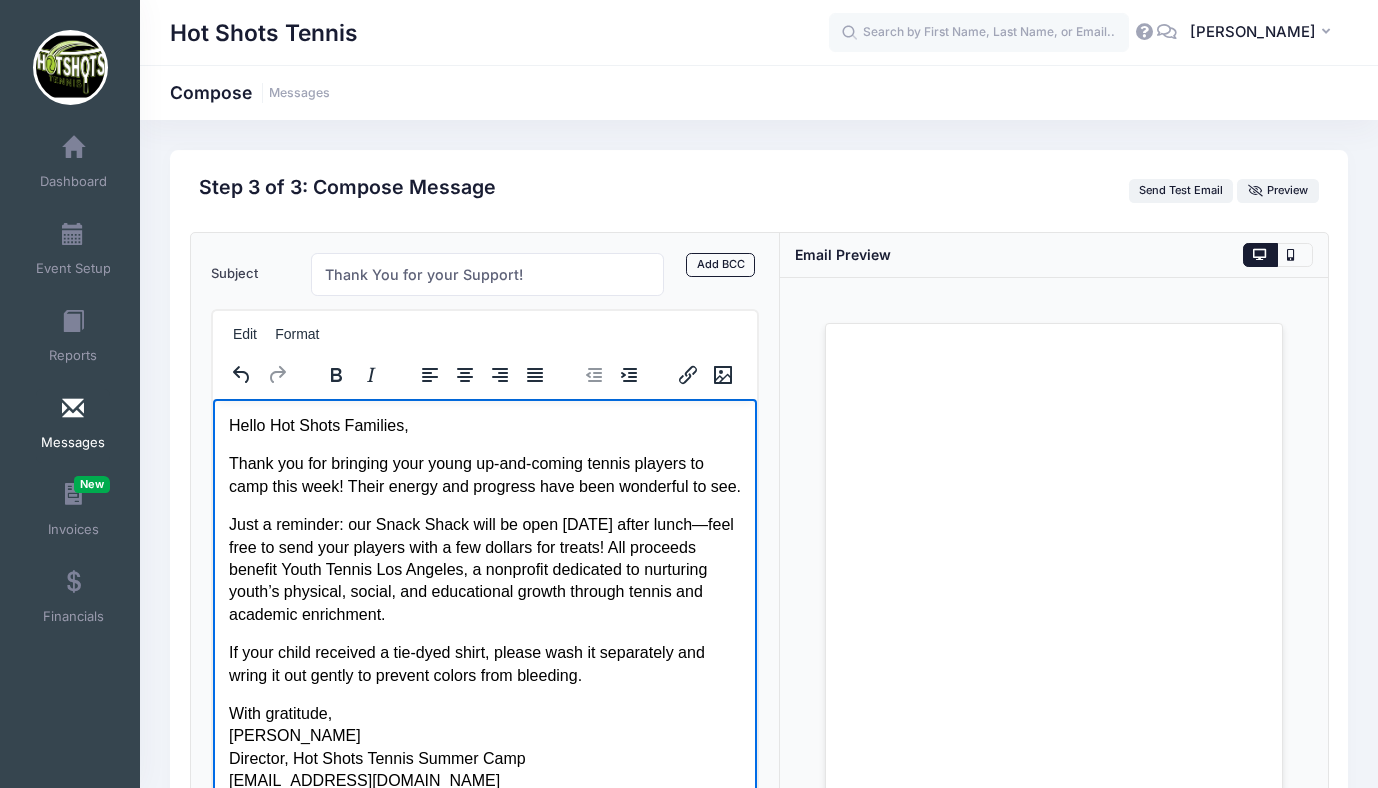 click on "With gratitude, [PERSON_NAME] Director, Hot Shots Tennis Summer Camp [EMAIL_ADDRESS][DOMAIN_NAME]" at bounding box center [484, 747] 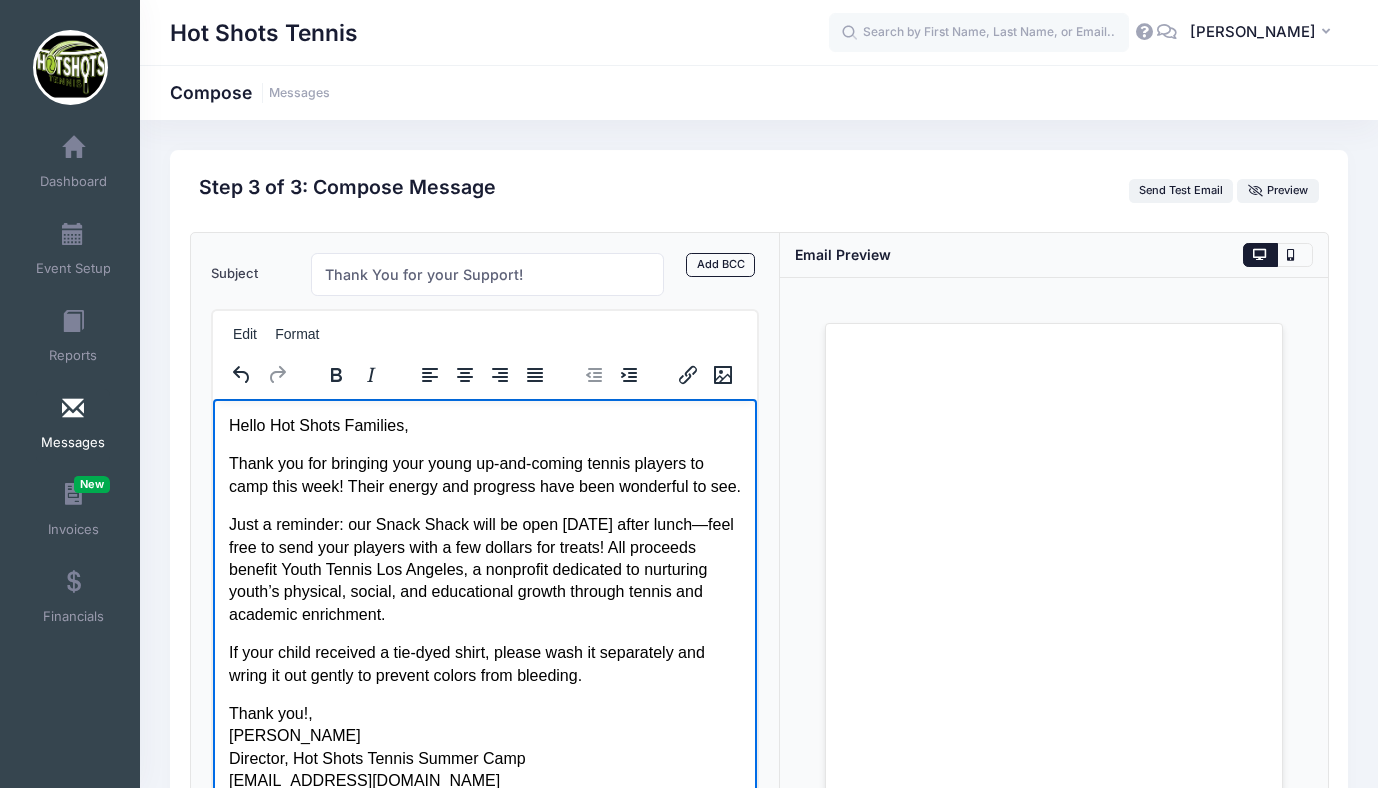 click on "Thank you!, [PERSON_NAME] Director, Hot Shots Tennis Summer Camp [EMAIL_ADDRESS][DOMAIN_NAME]" at bounding box center (484, 747) 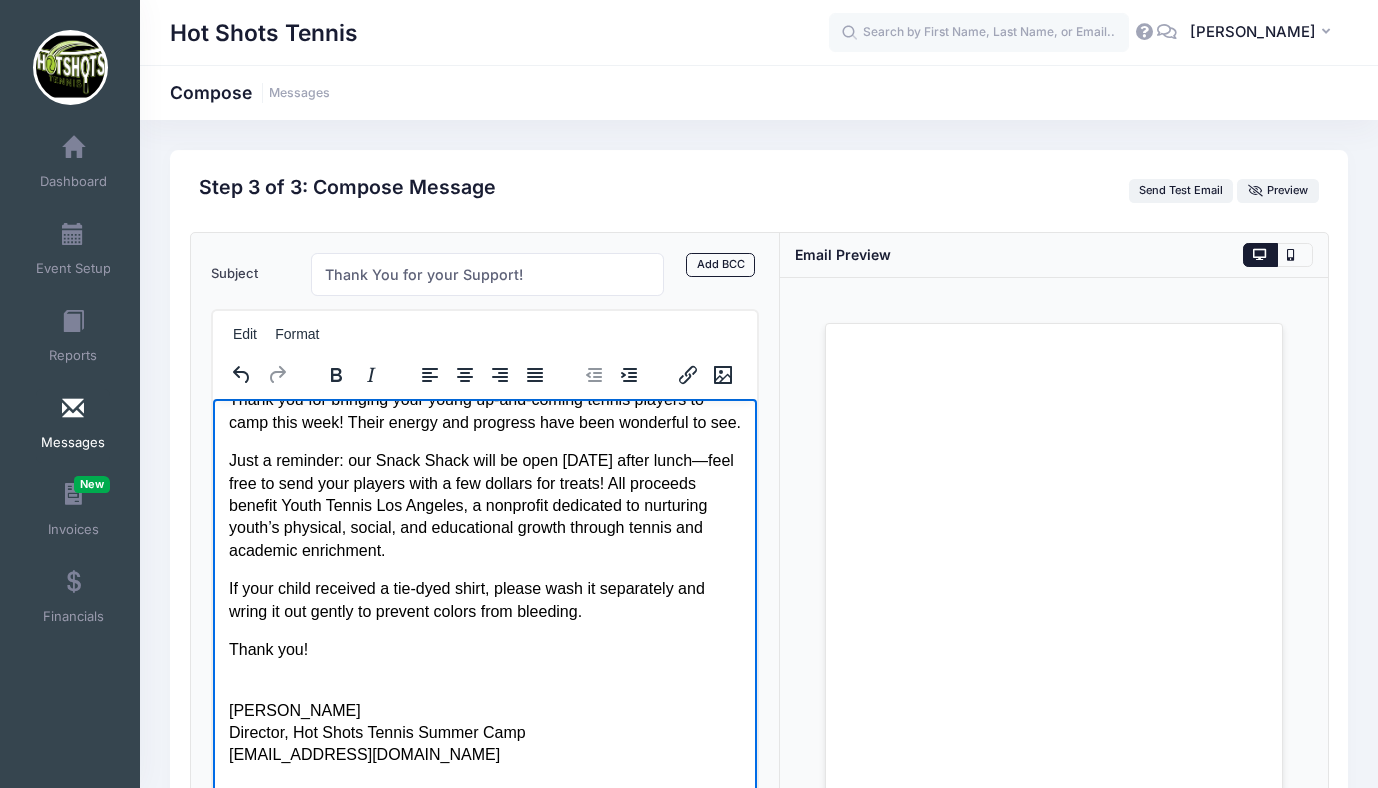 scroll, scrollTop: 101, scrollLeft: 0, axis: vertical 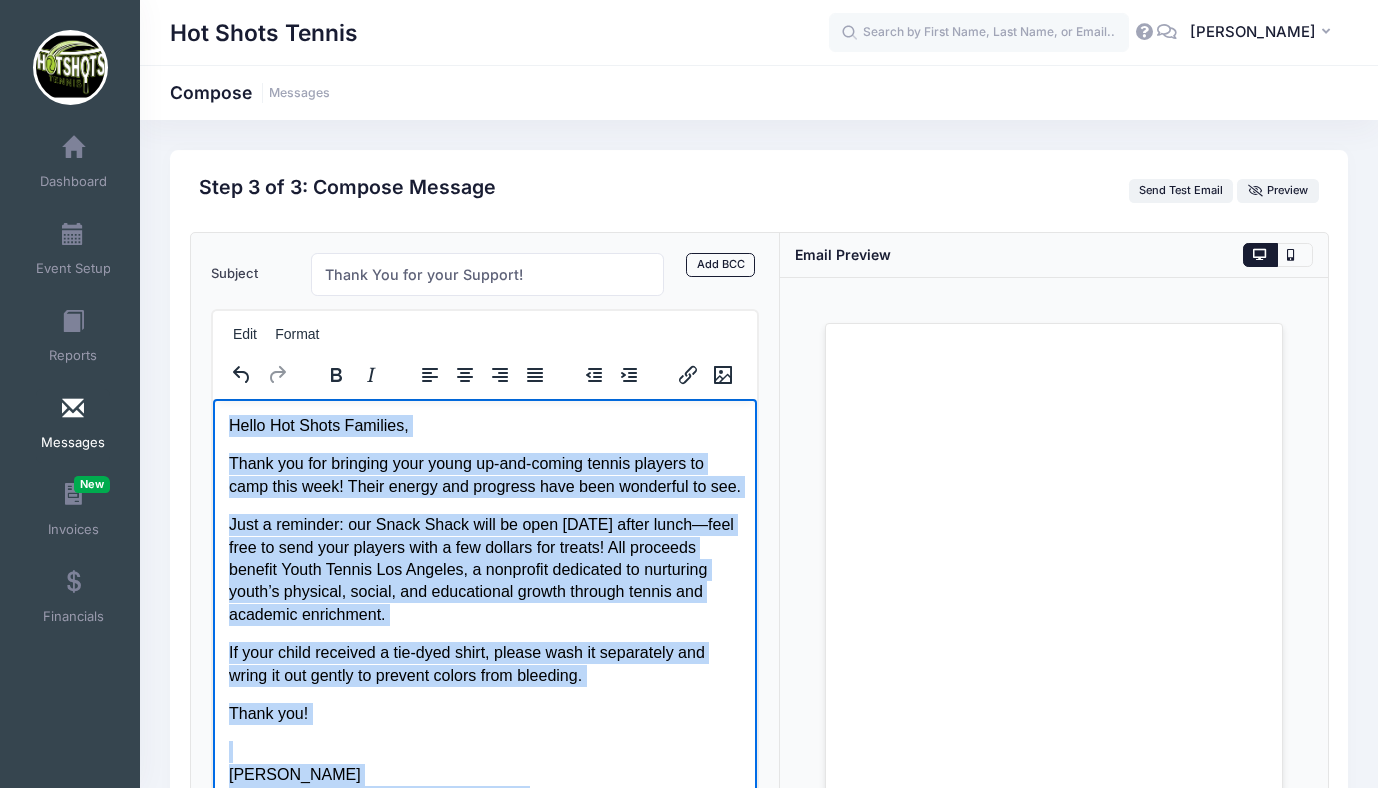 drag, startPoint x: 488, startPoint y: 742, endPoint x: 220, endPoint y: 373, distance: 456.0537 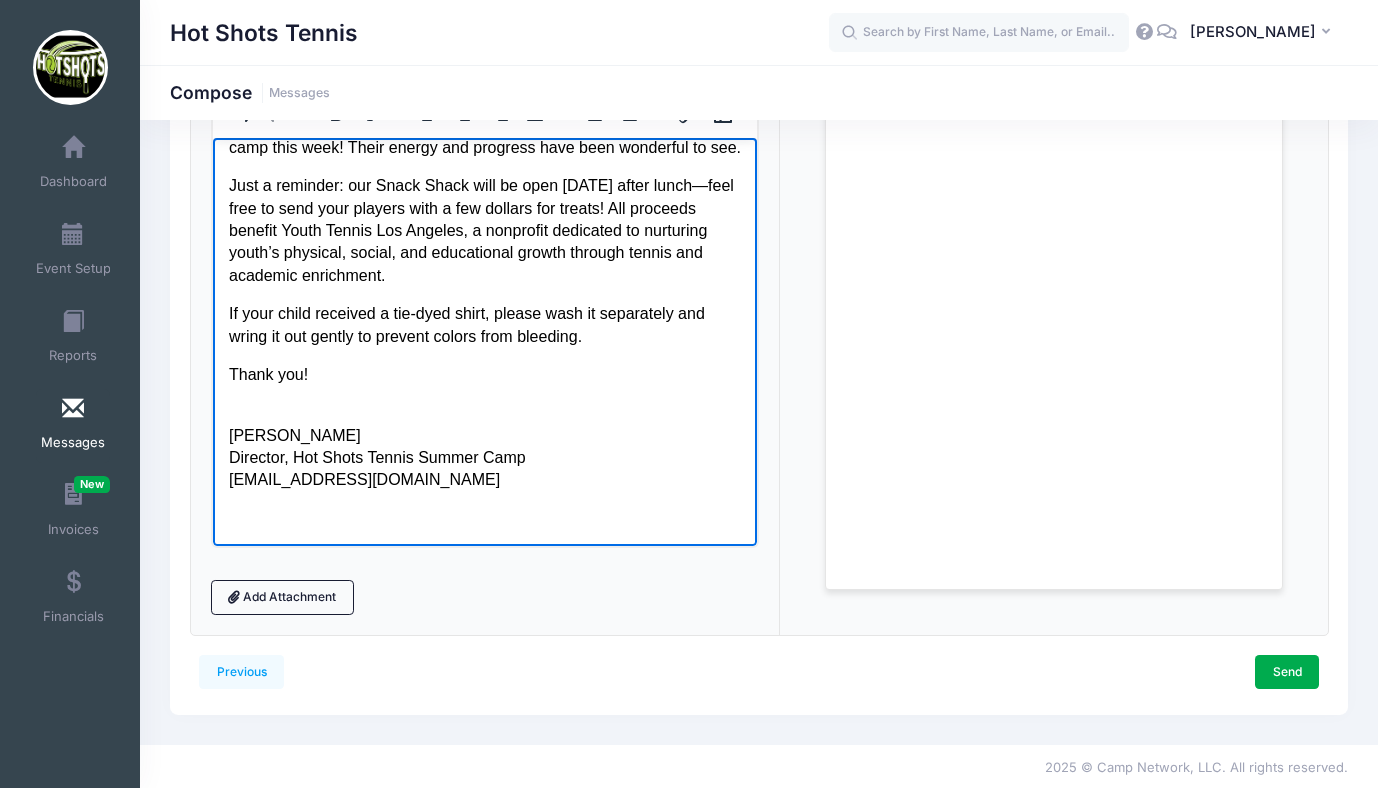 scroll, scrollTop: 264, scrollLeft: 0, axis: vertical 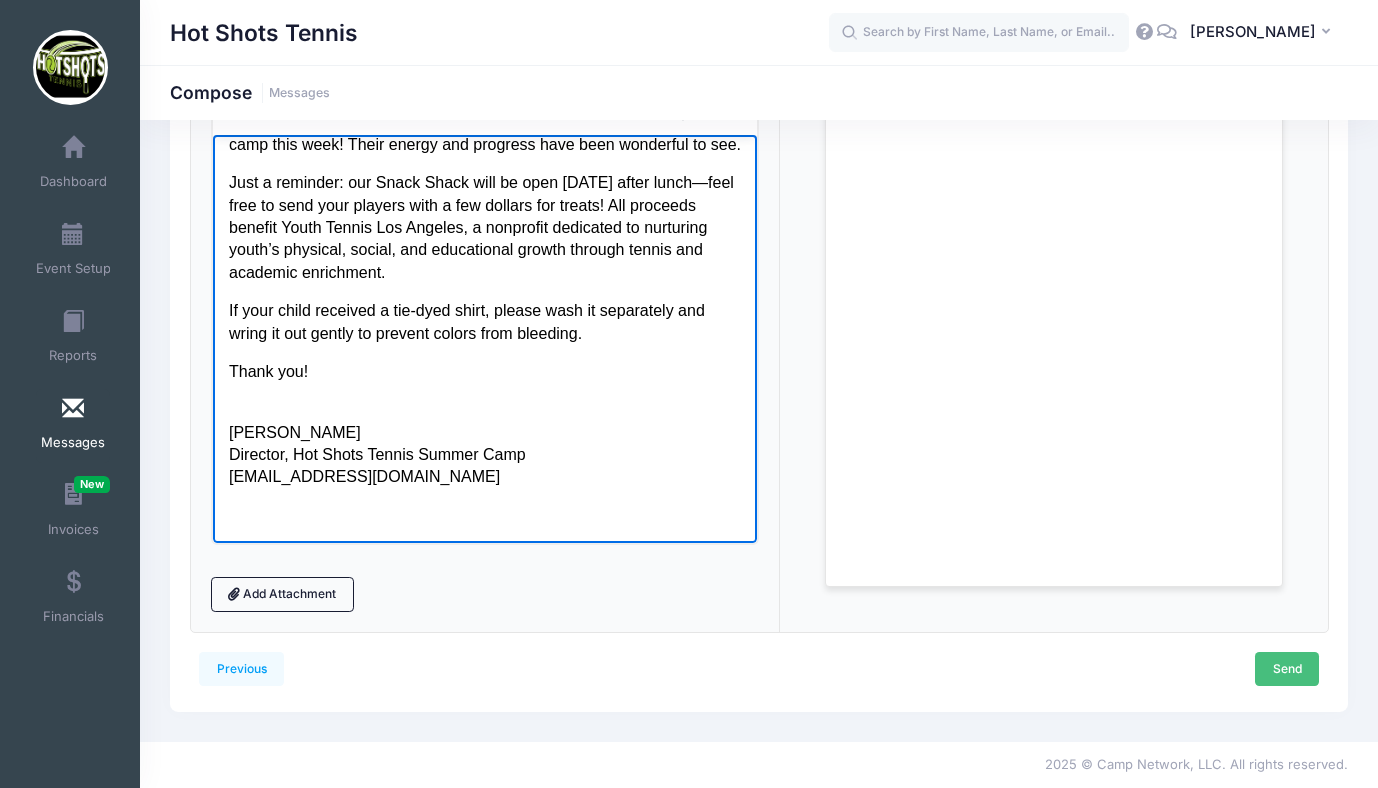 click on "Send" at bounding box center [1287, 669] 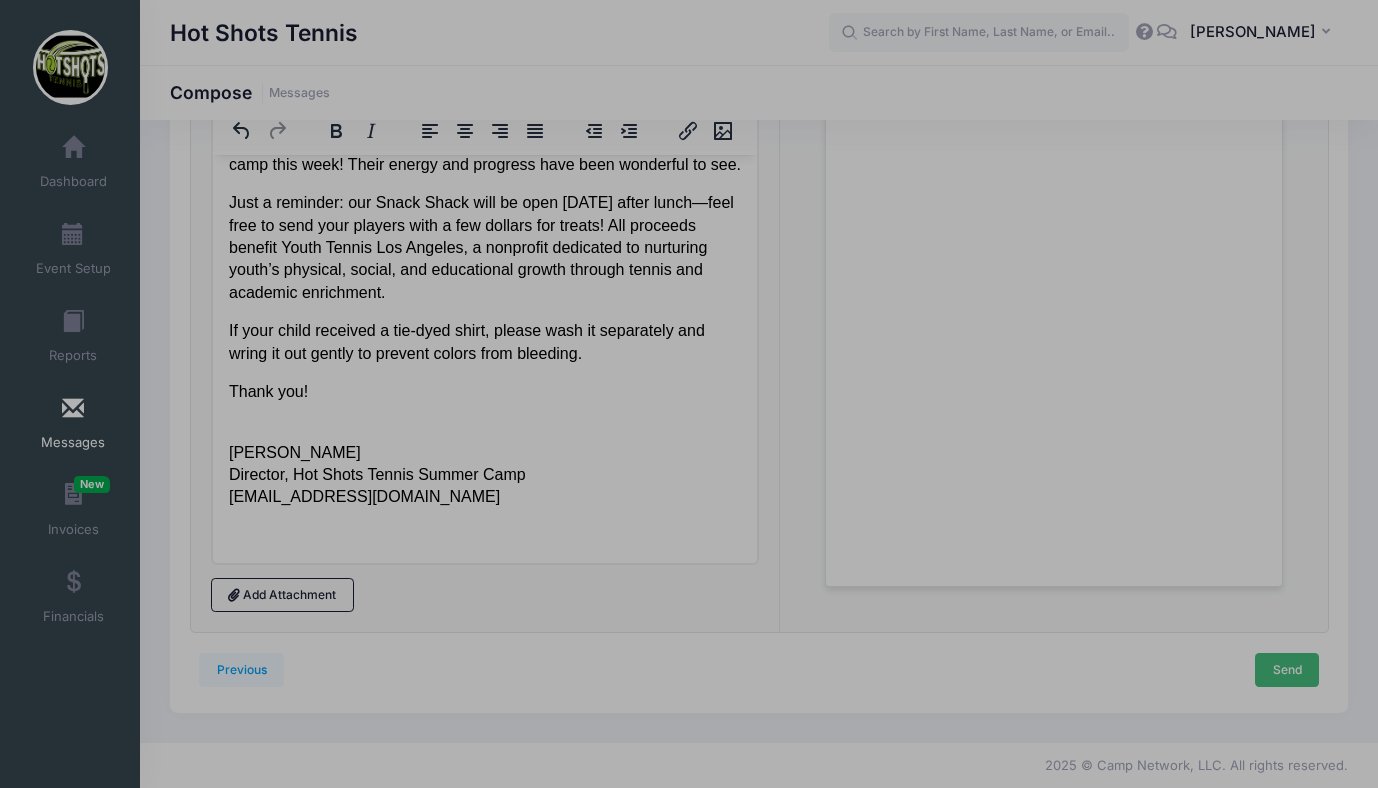 scroll, scrollTop: 0, scrollLeft: 0, axis: both 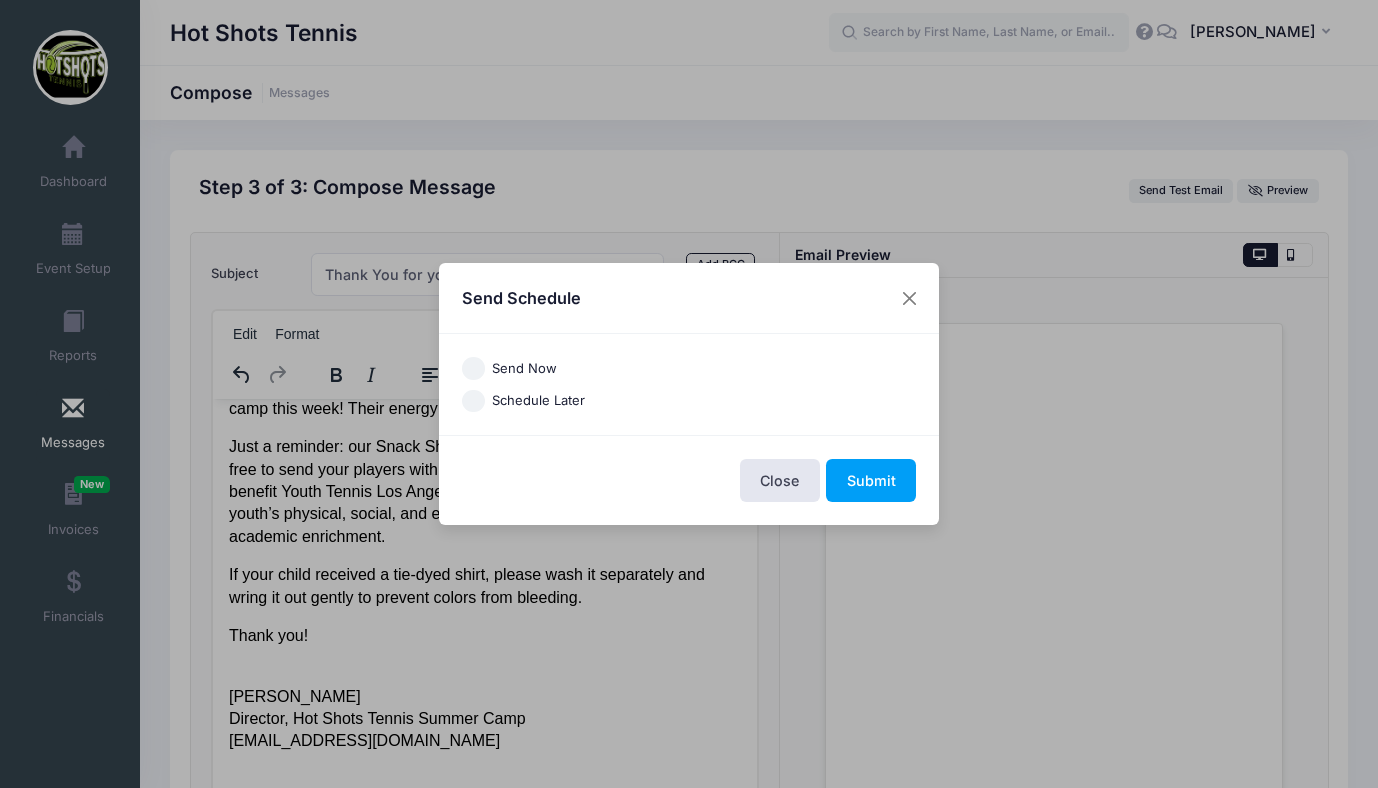 click on "Send Now" at bounding box center (473, 368) 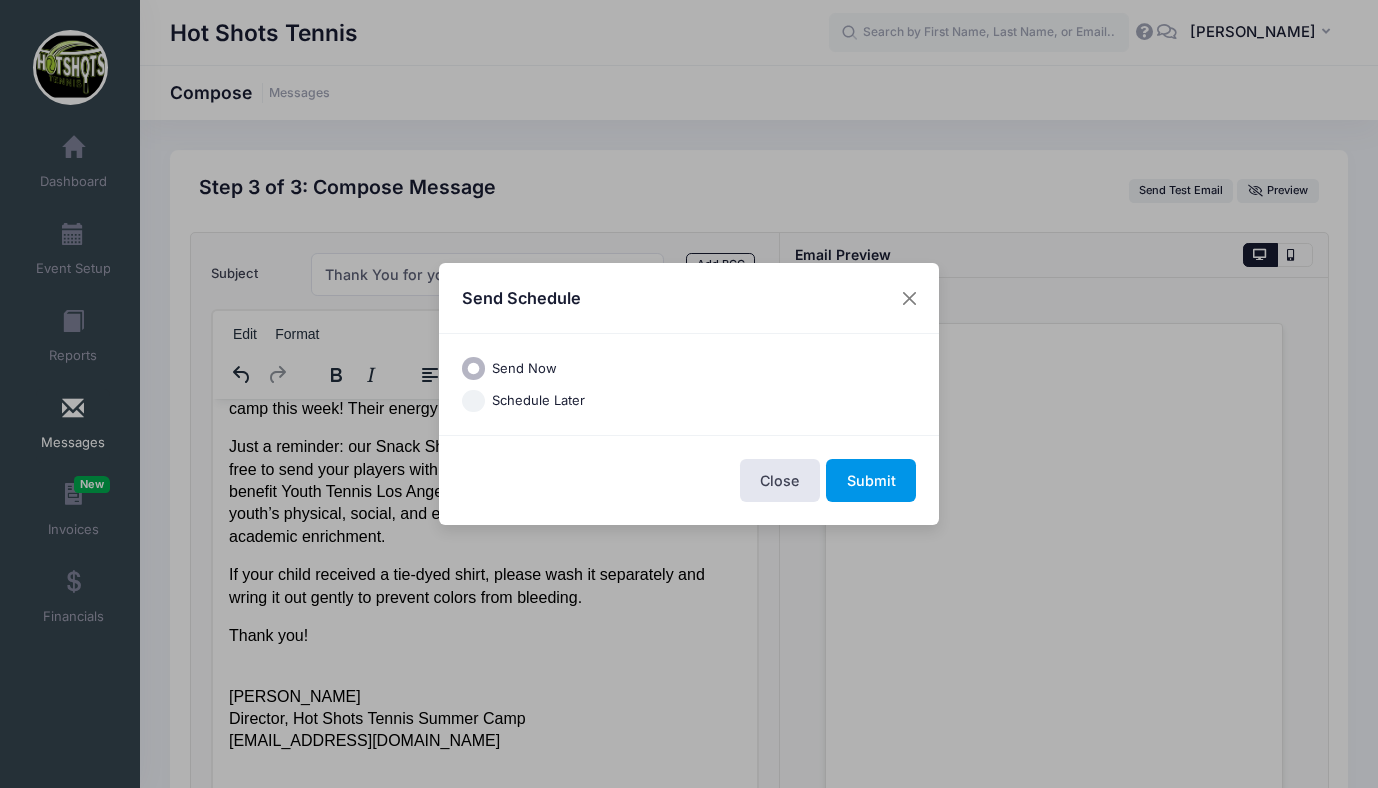 click on "Submit" at bounding box center [871, 480] 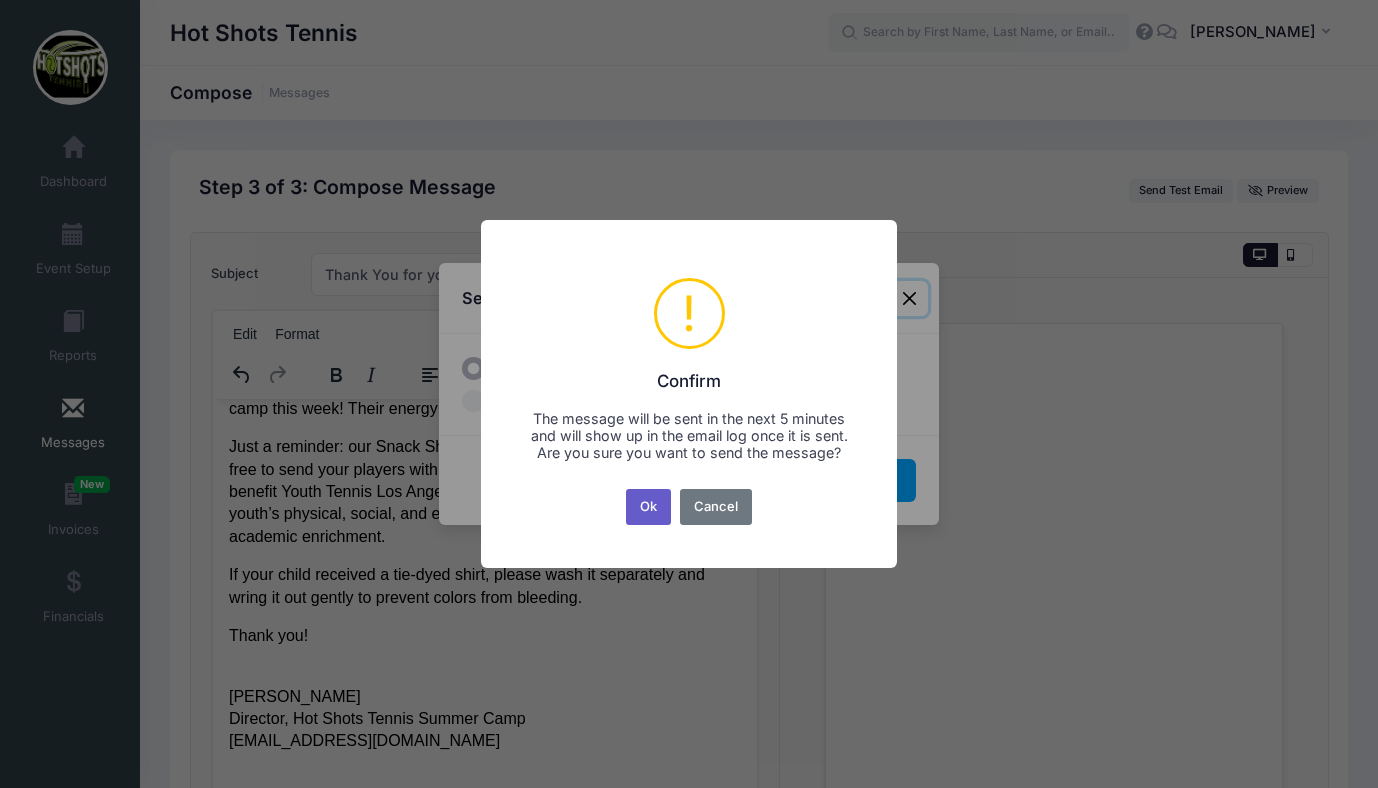 click on "Ok" at bounding box center (649, 507) 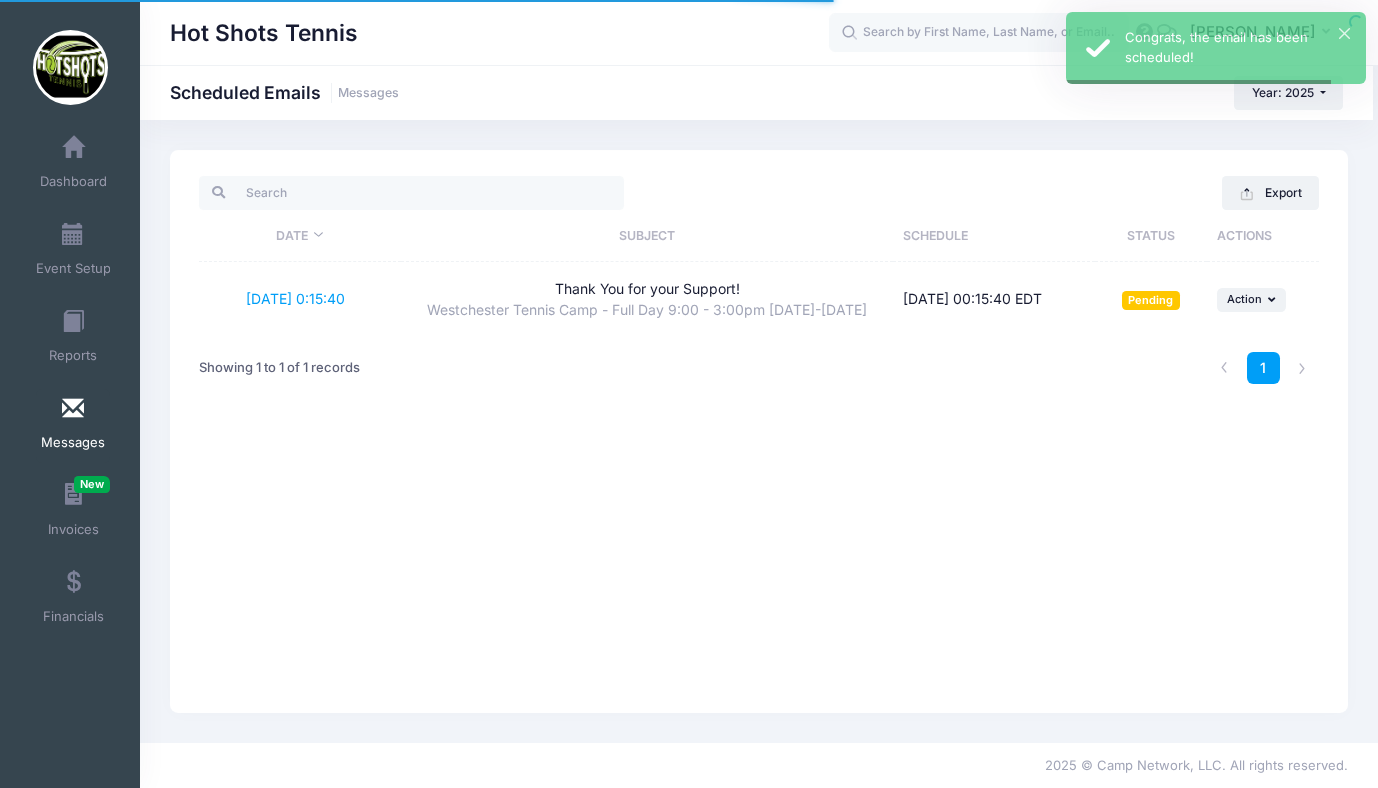 scroll, scrollTop: 0, scrollLeft: 0, axis: both 